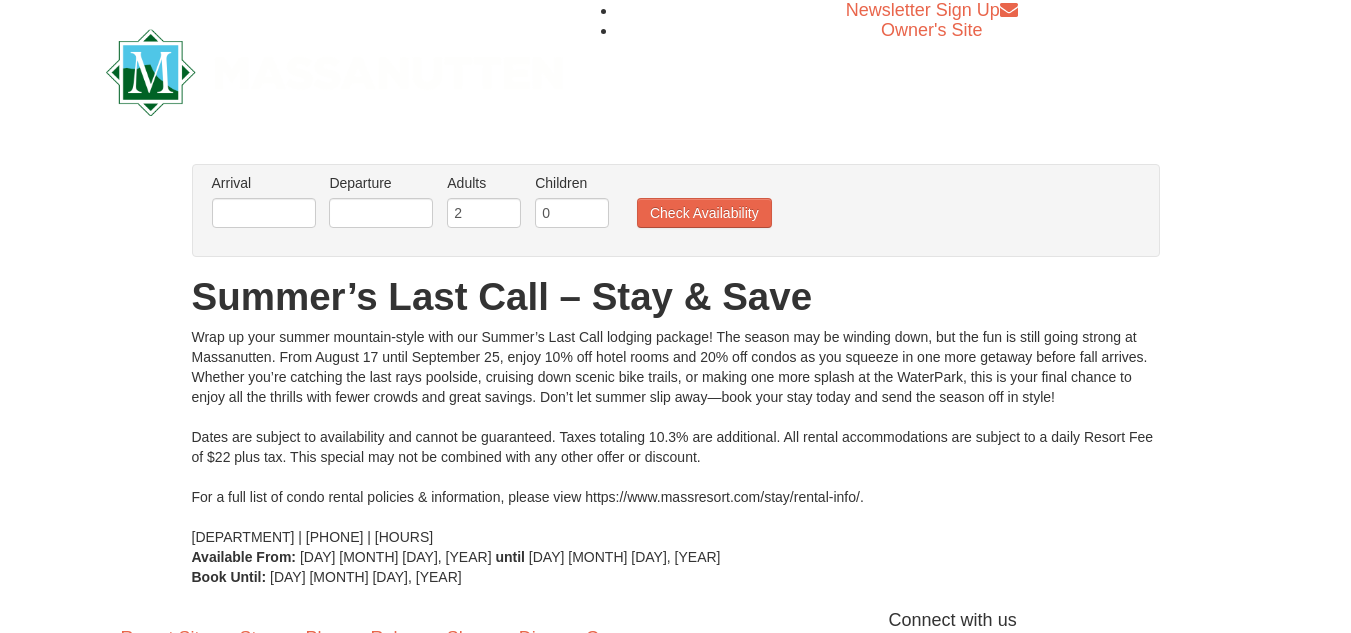 scroll, scrollTop: 0, scrollLeft: 0, axis: both 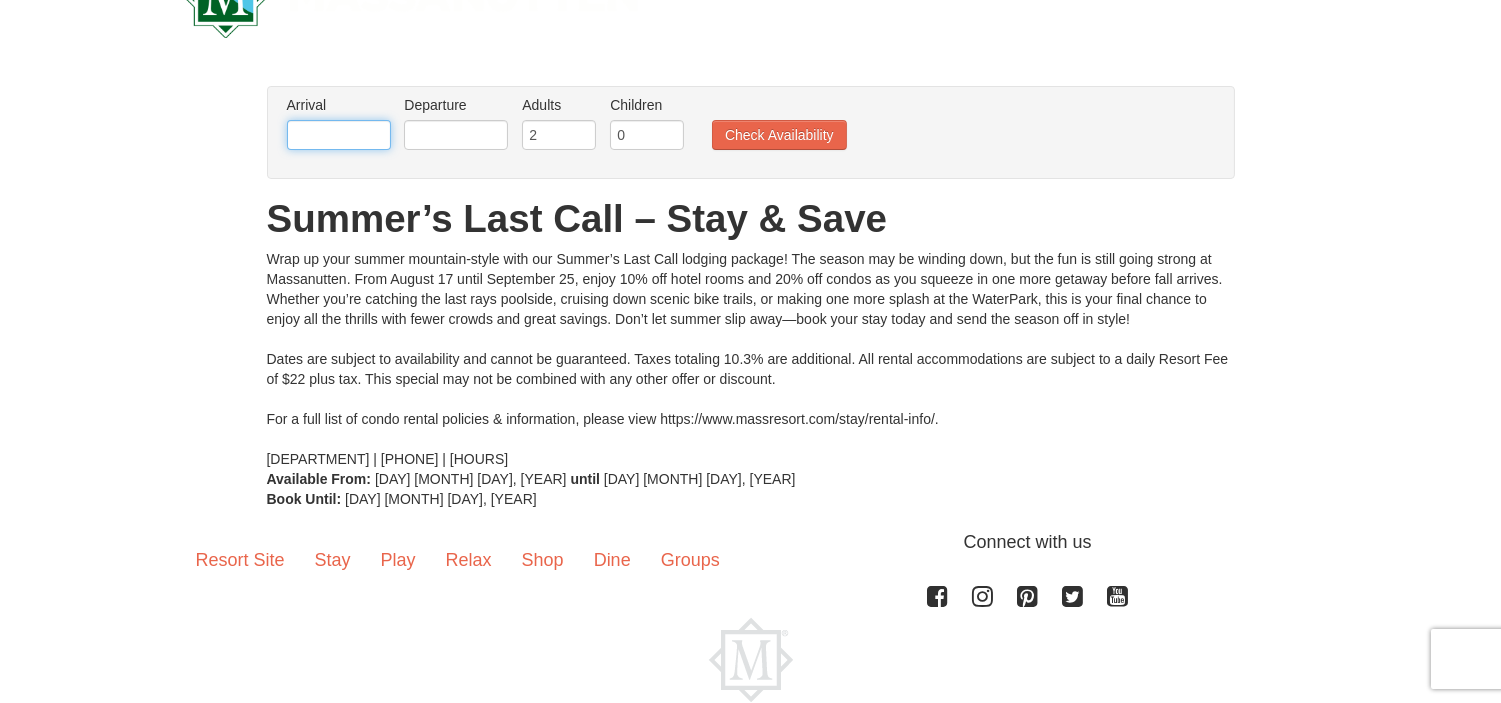 click at bounding box center (339, 135) 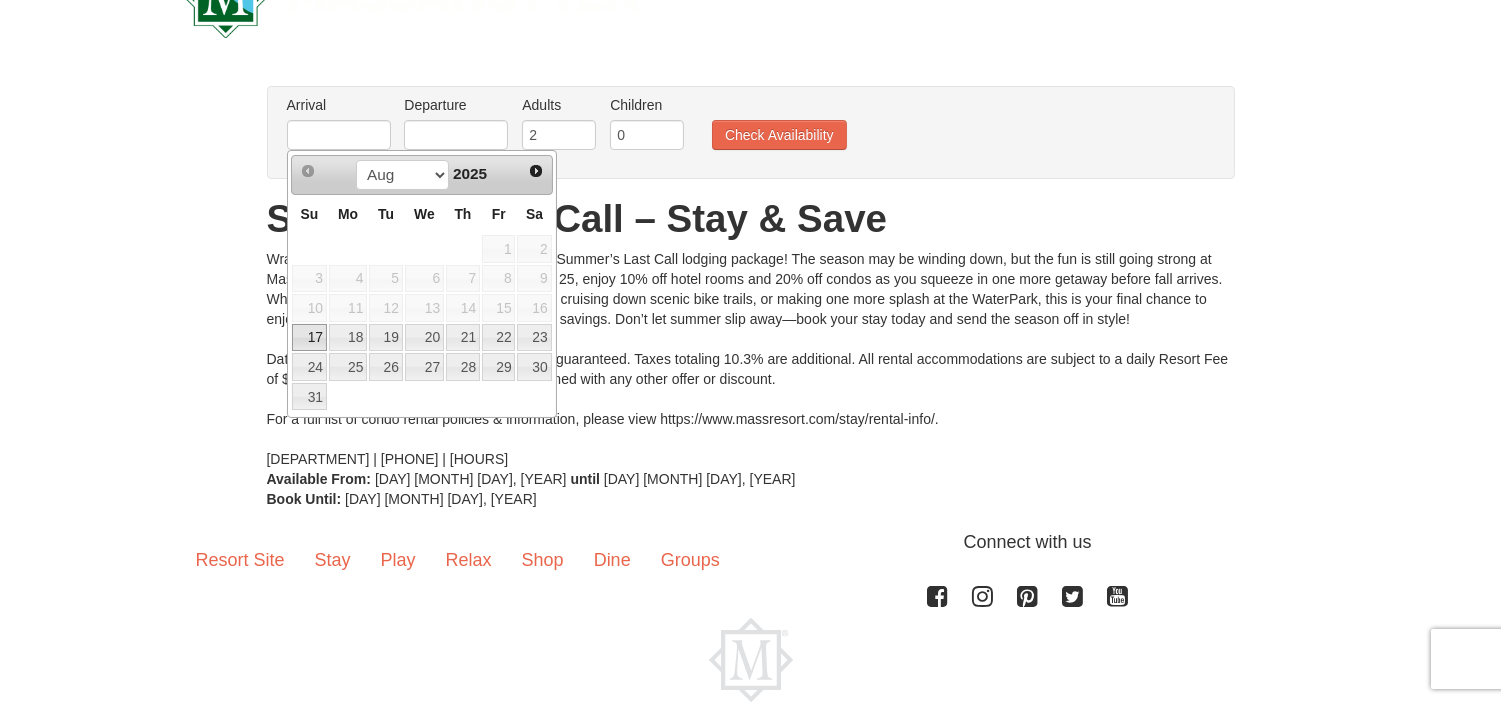 click on "Sa" at bounding box center (534, 214) 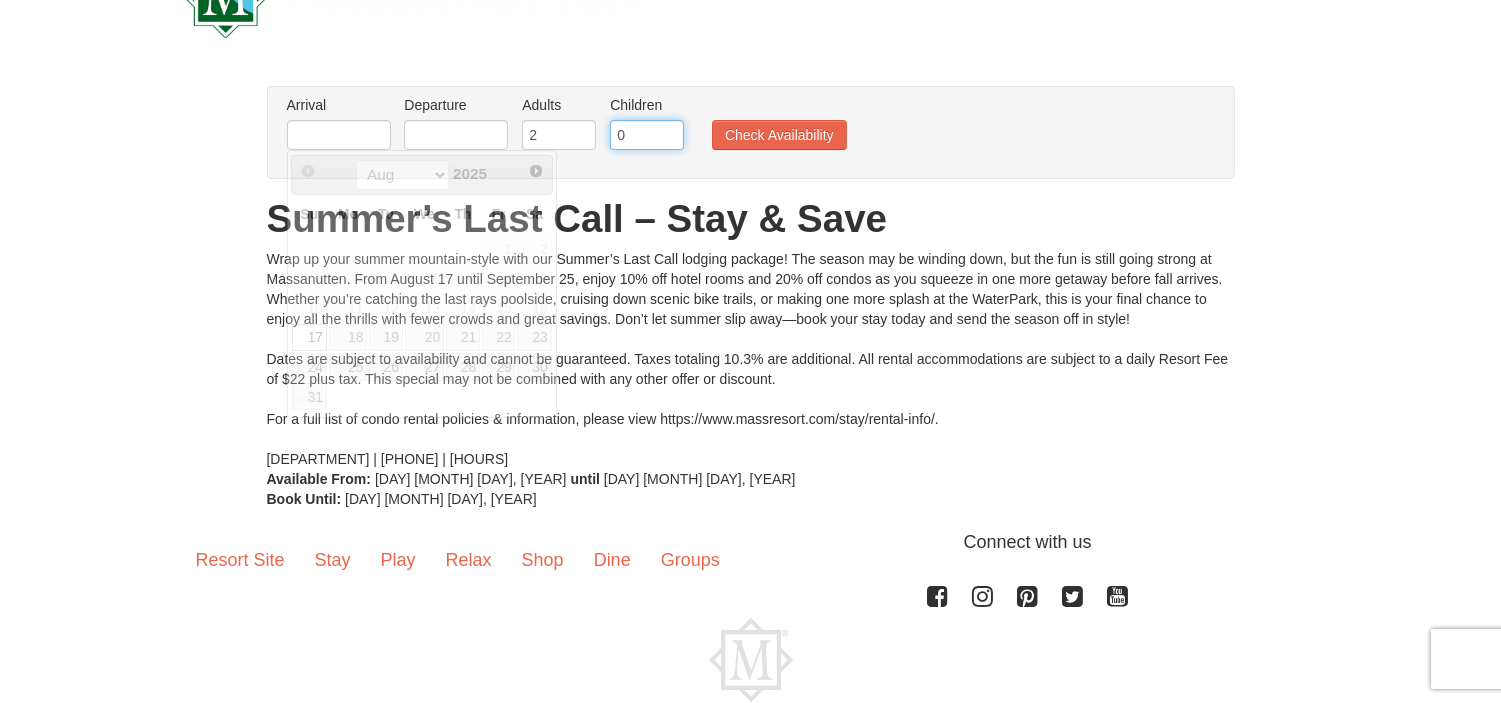 click on "0" at bounding box center (647, 135) 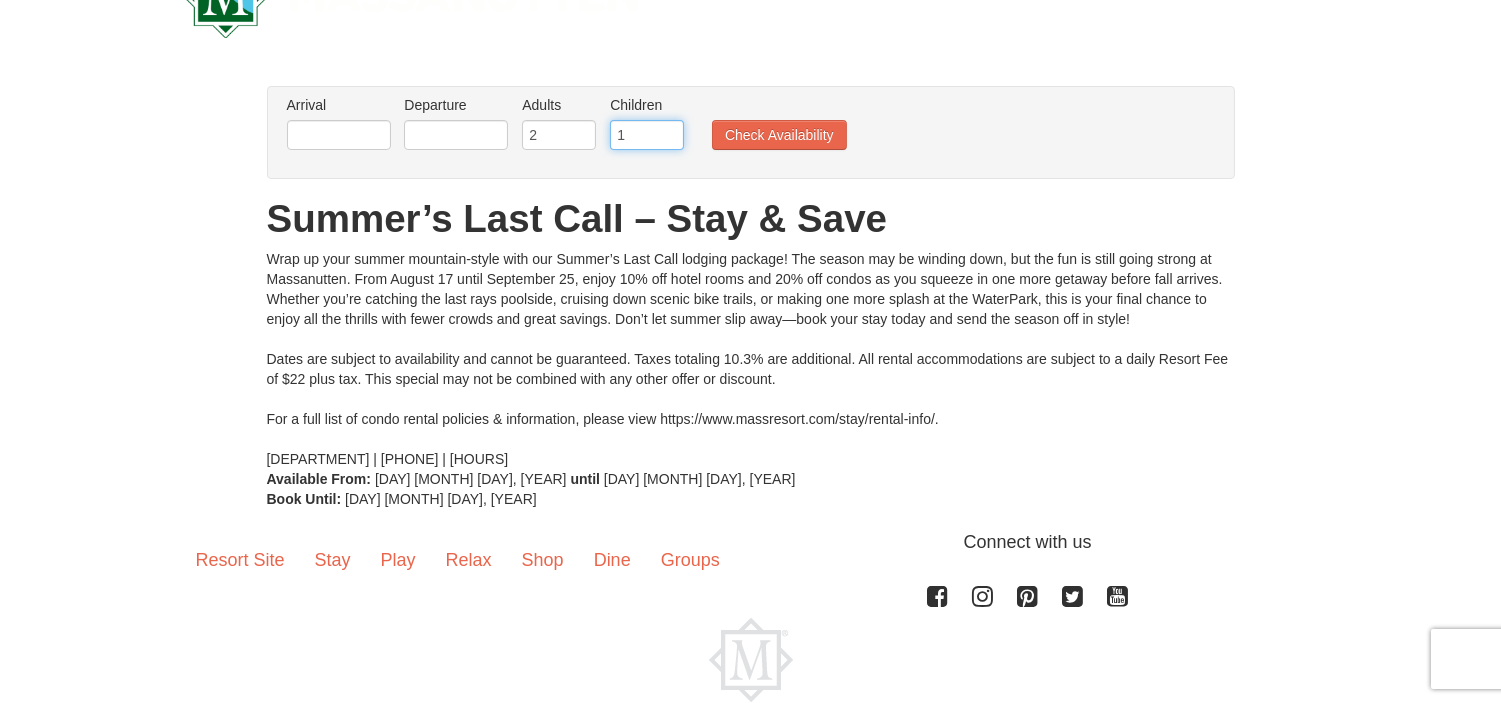 click on "1" at bounding box center (647, 135) 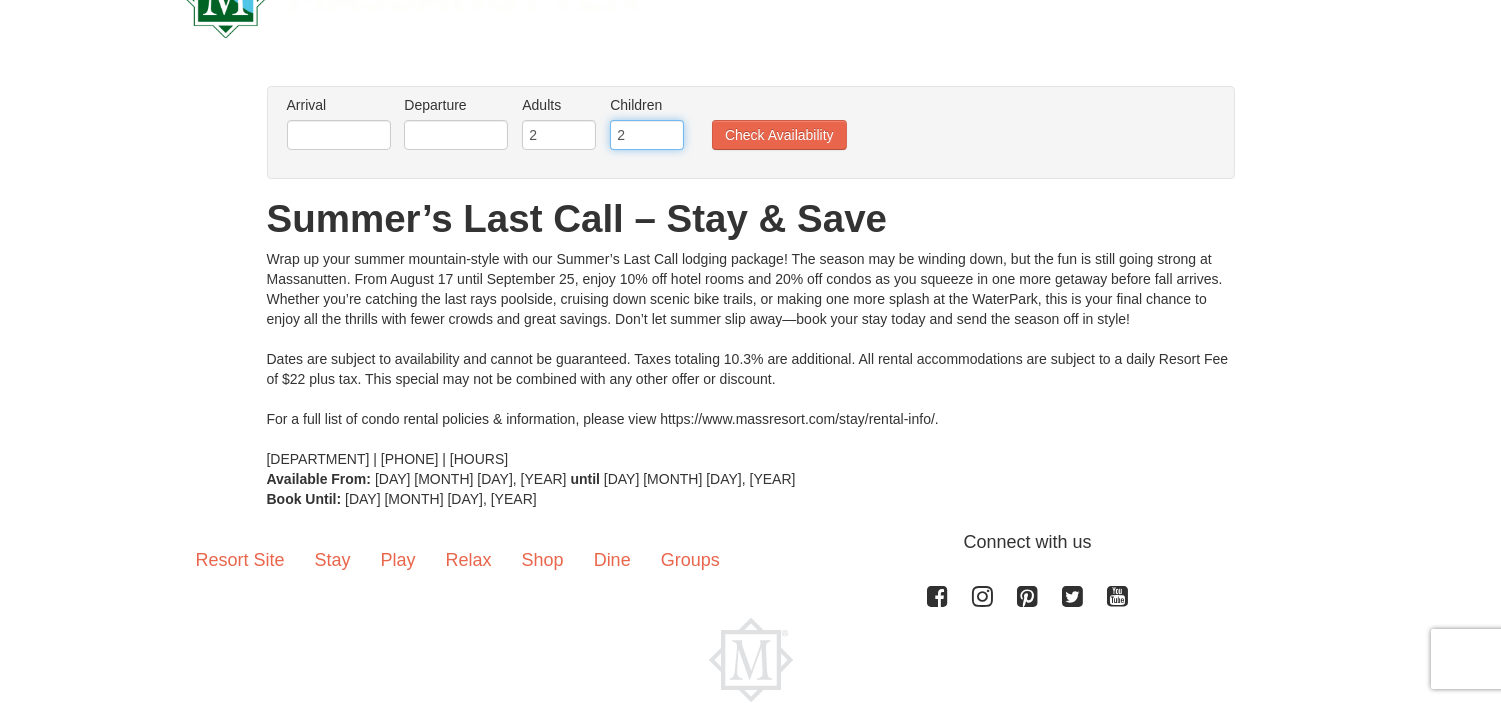 click on "2" at bounding box center (647, 135) 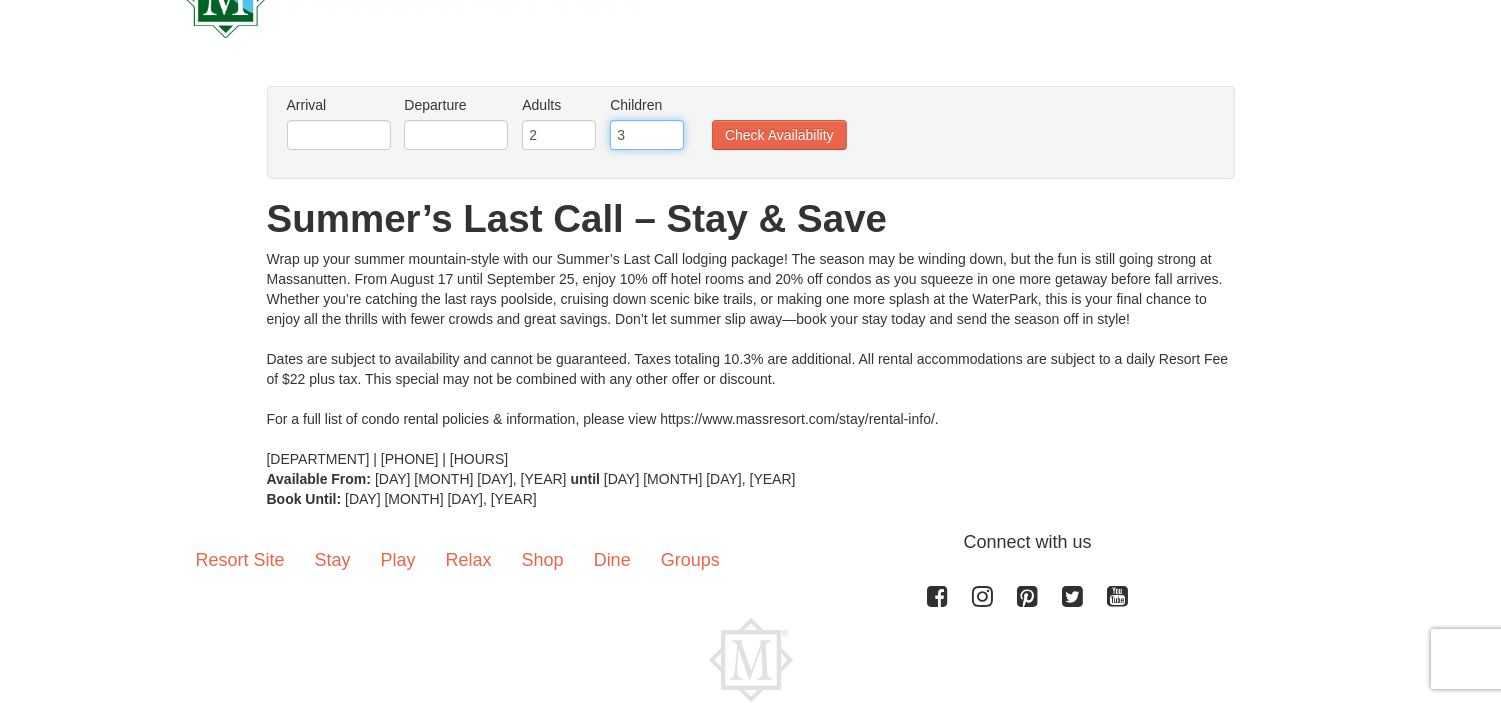 type on "3" 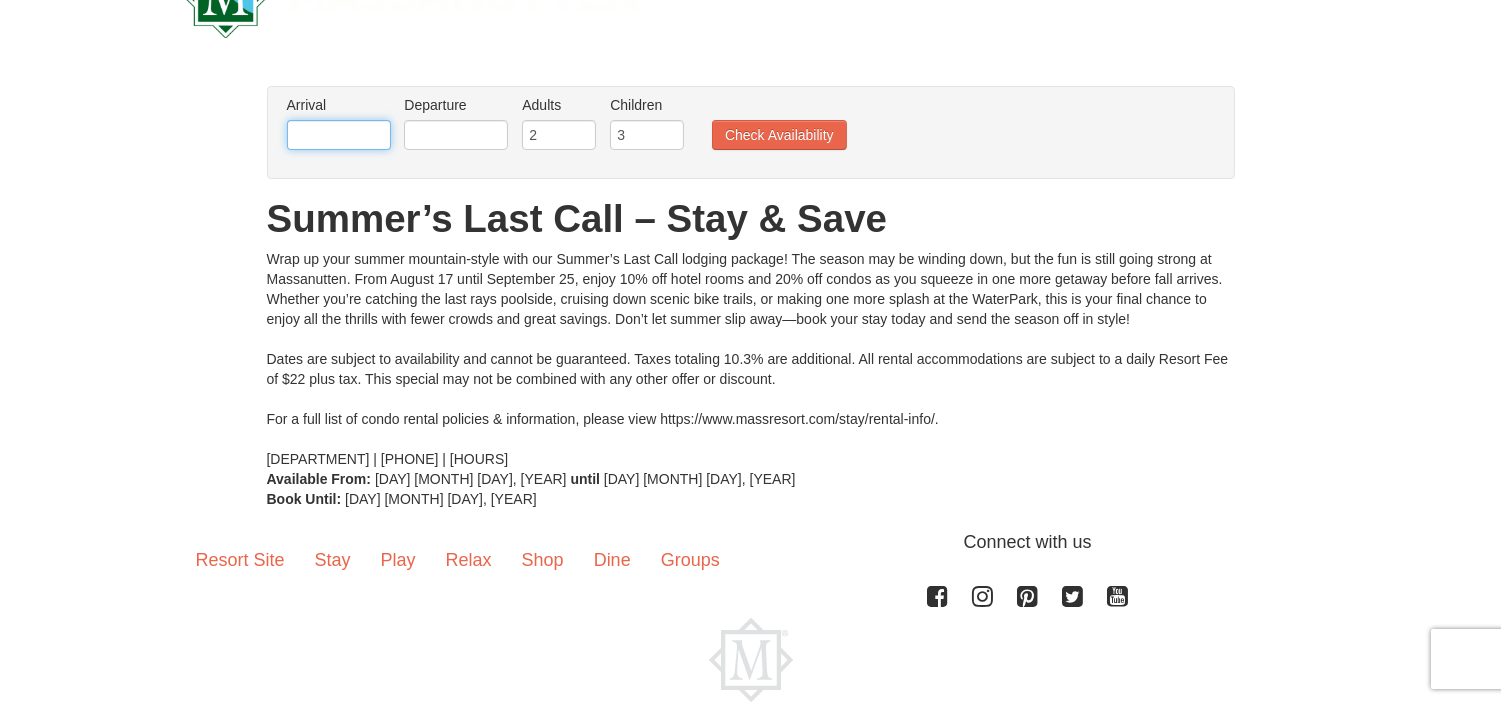 click at bounding box center [339, 135] 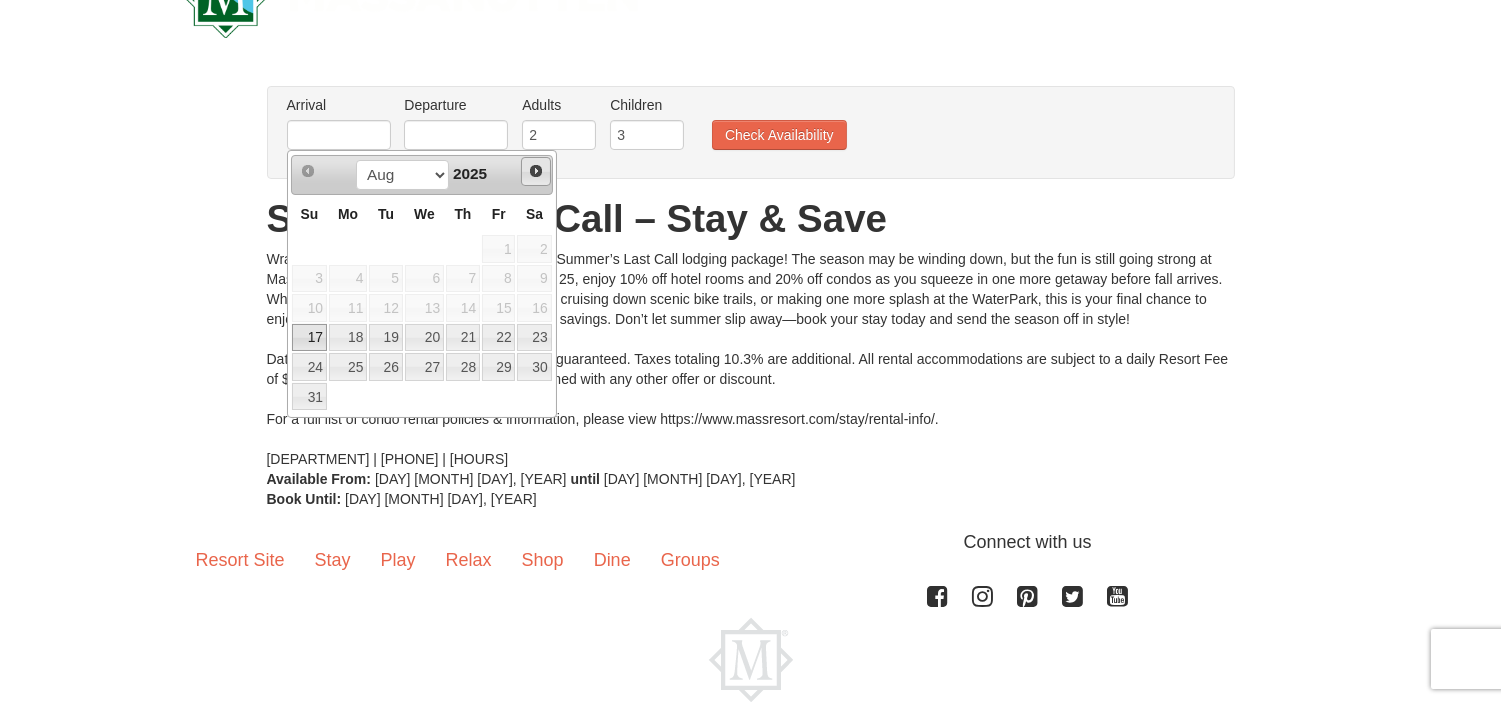 click on "Next" at bounding box center (536, 172) 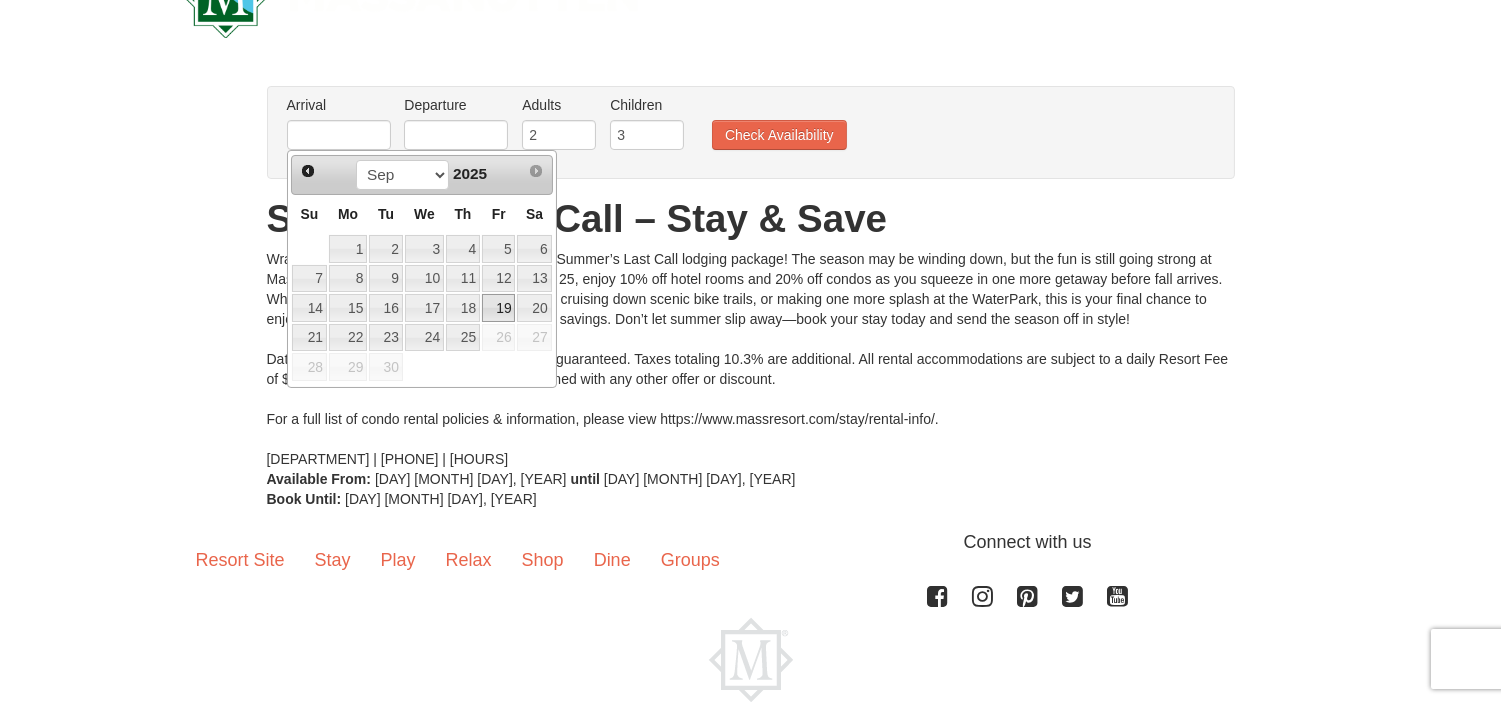 click on "19" at bounding box center (499, 308) 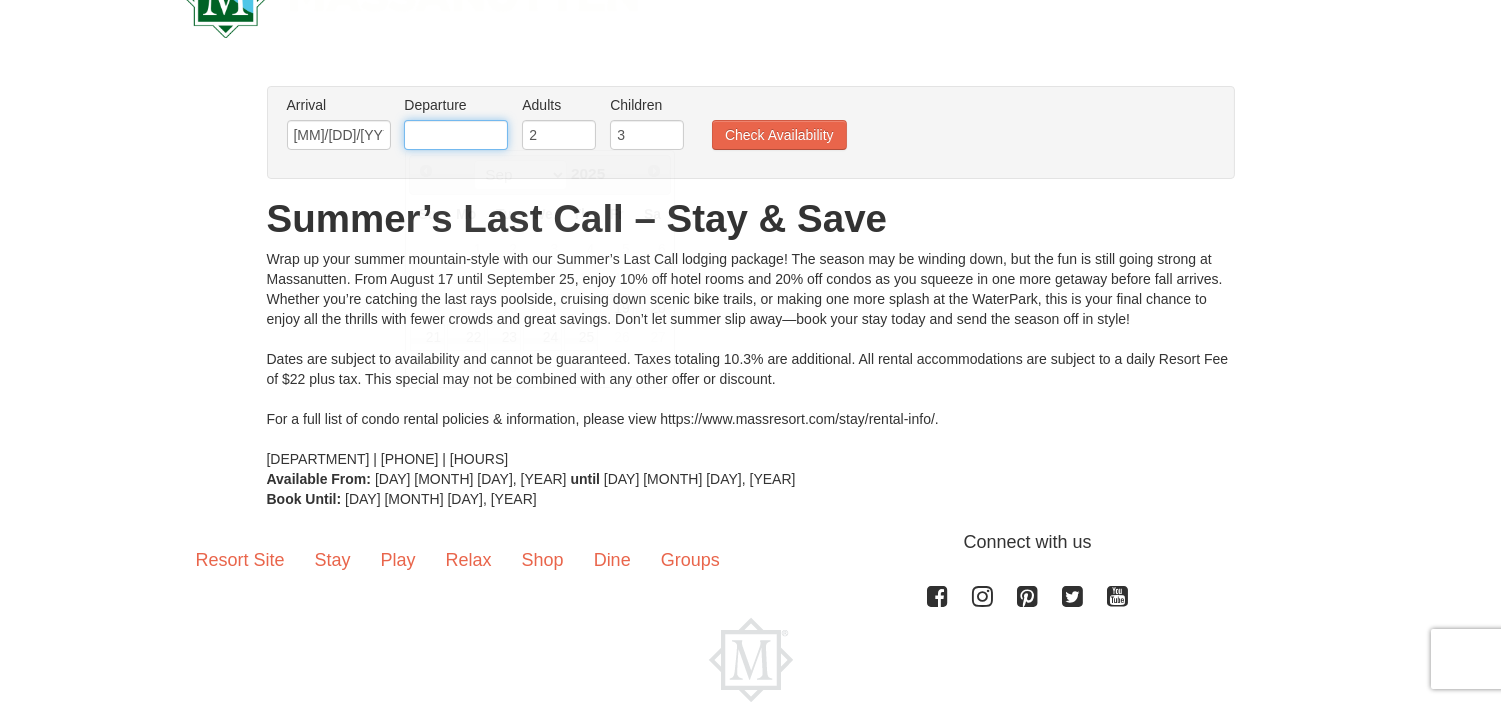 click at bounding box center (456, 135) 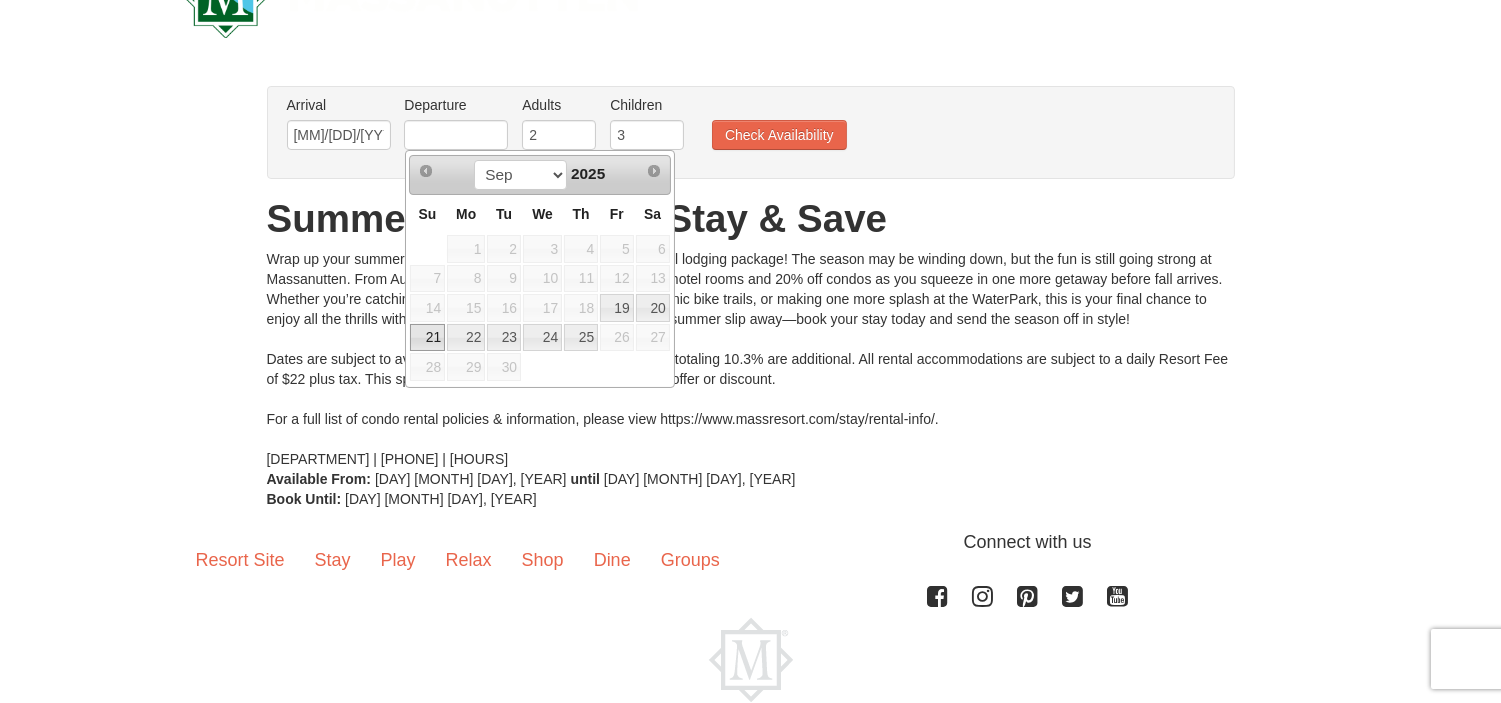 click on "21" at bounding box center [427, 338] 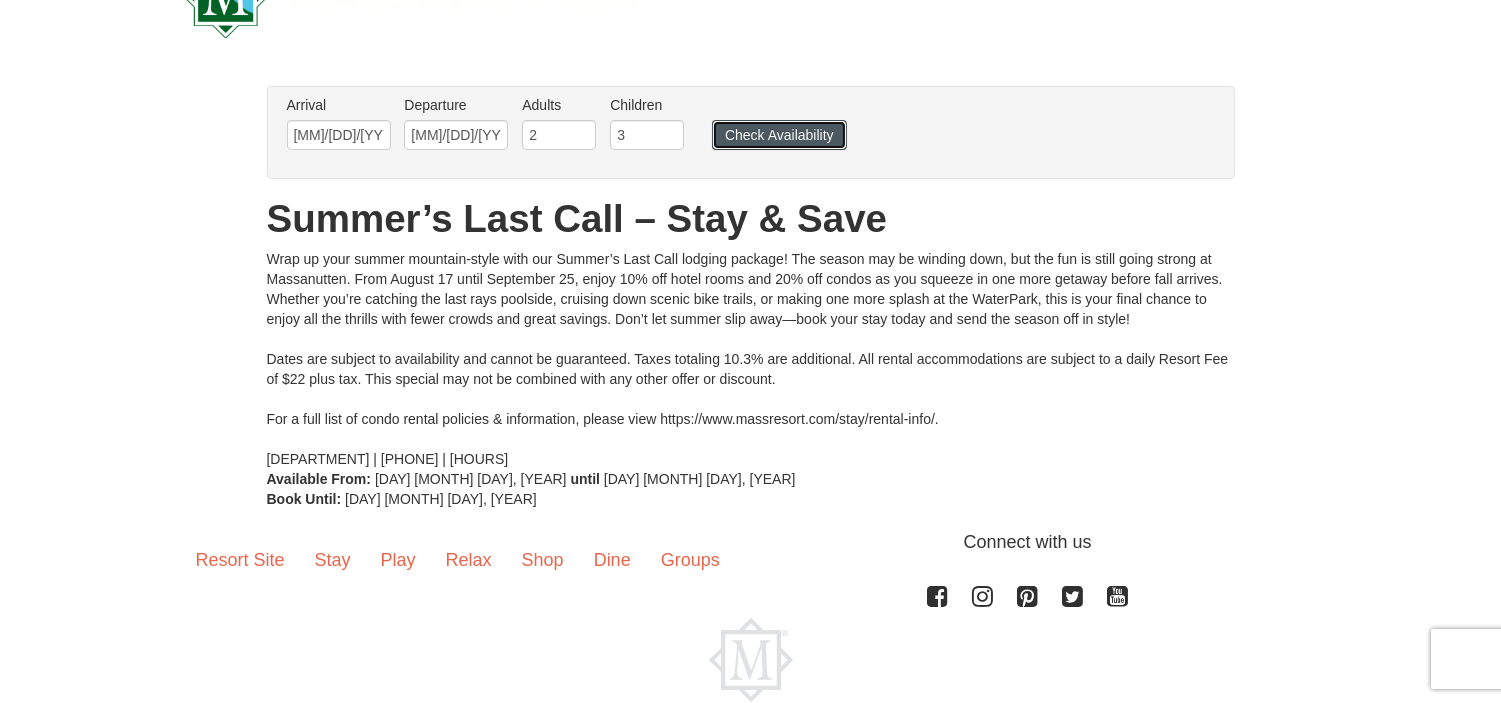 click on "Check Availability" at bounding box center (779, 135) 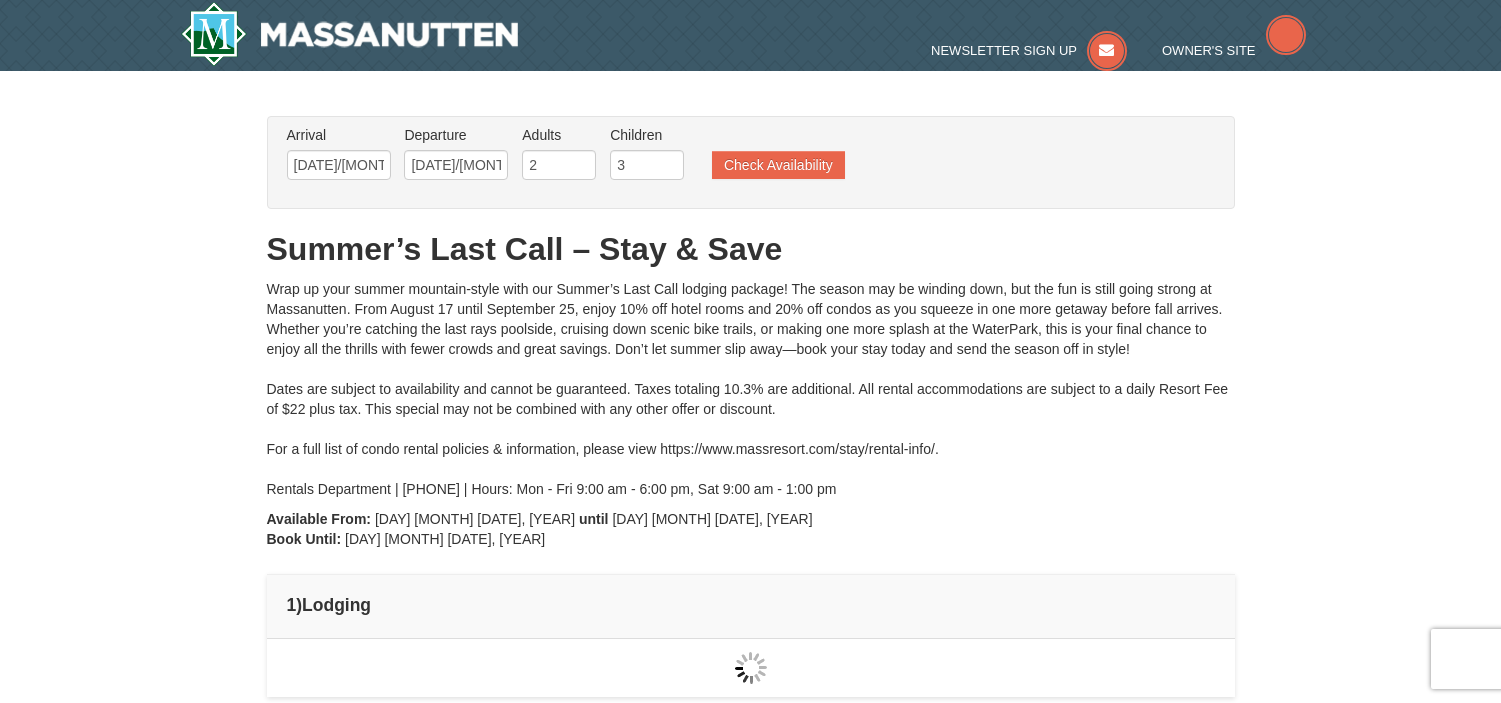 scroll, scrollTop: 0, scrollLeft: 0, axis: both 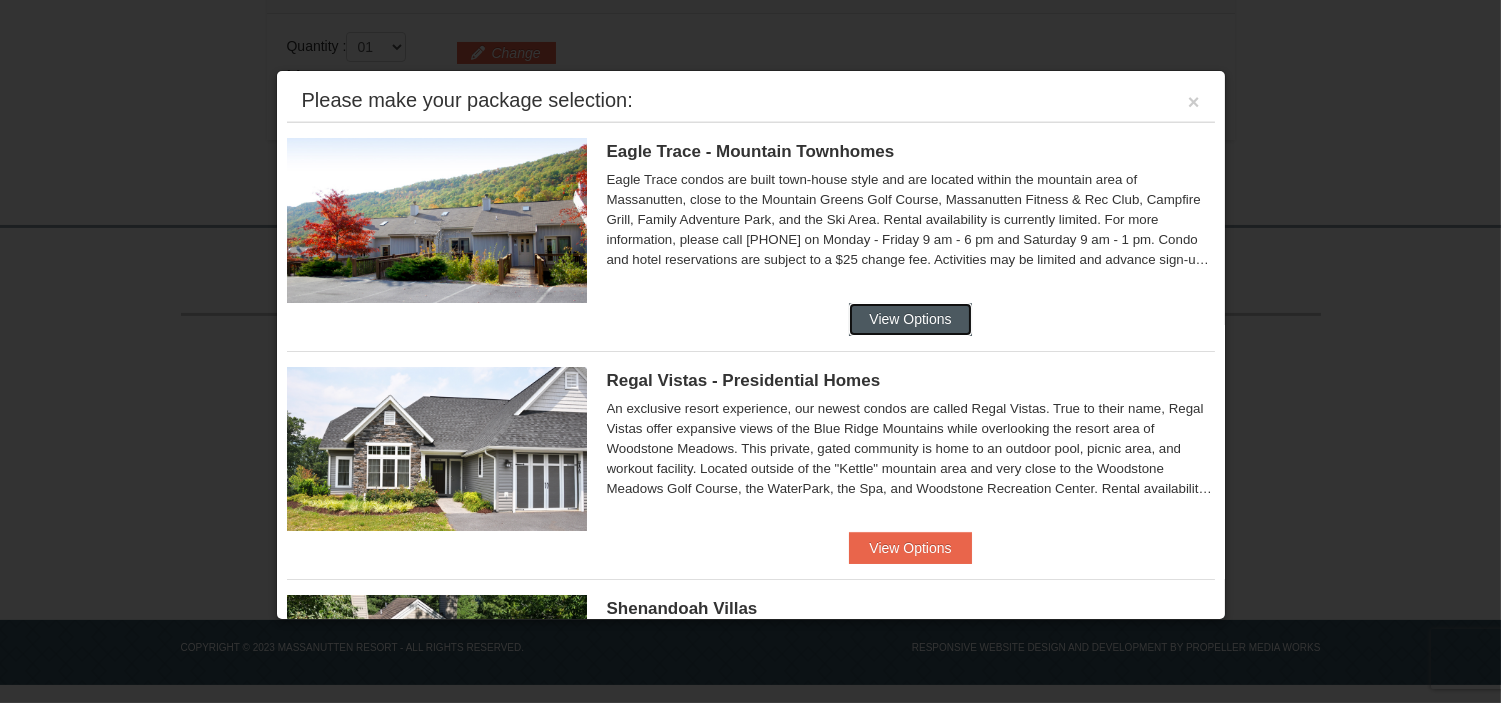 click on "View Options" at bounding box center [910, 319] 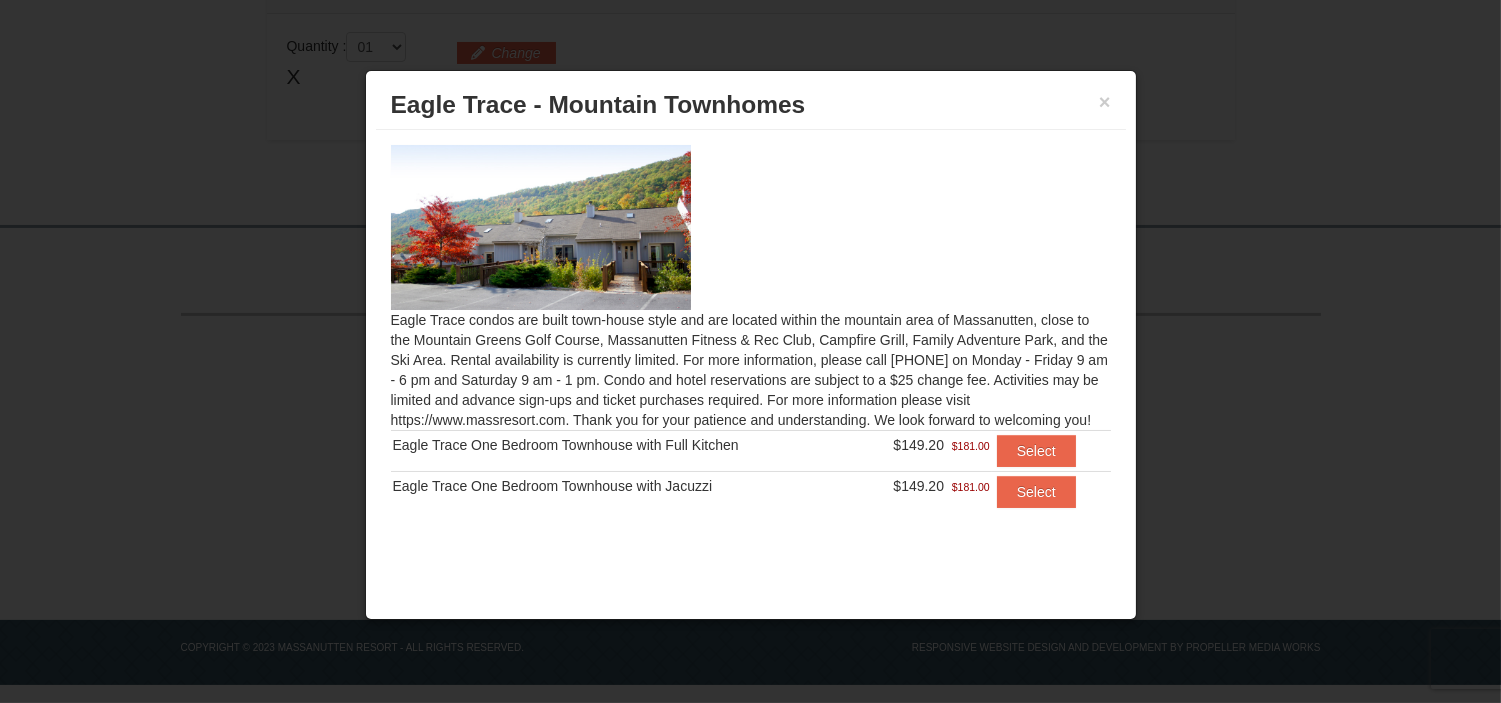 click on "×
Eagle Trace - Mountain Townhomes" at bounding box center (751, 105) 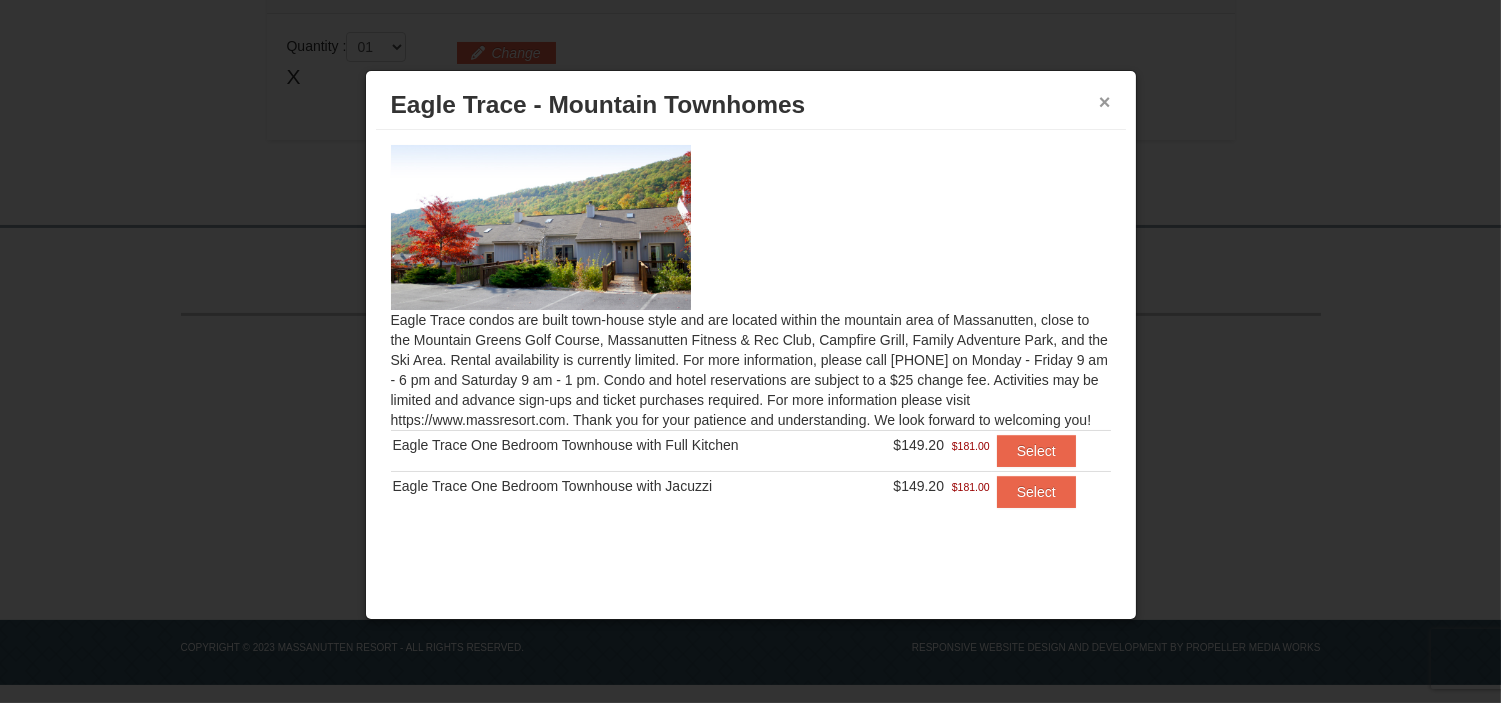 click on "×" at bounding box center [1105, 102] 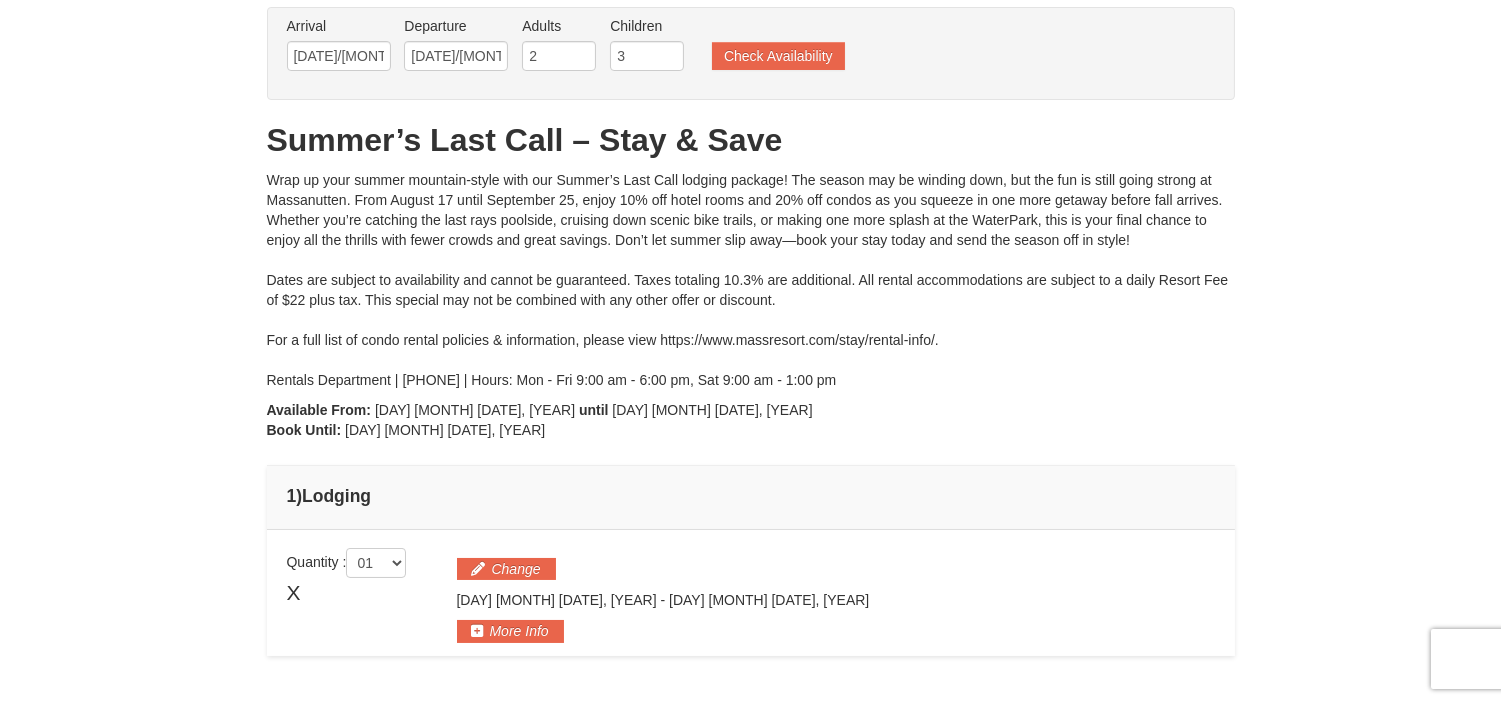 scroll, scrollTop: 106, scrollLeft: 0, axis: vertical 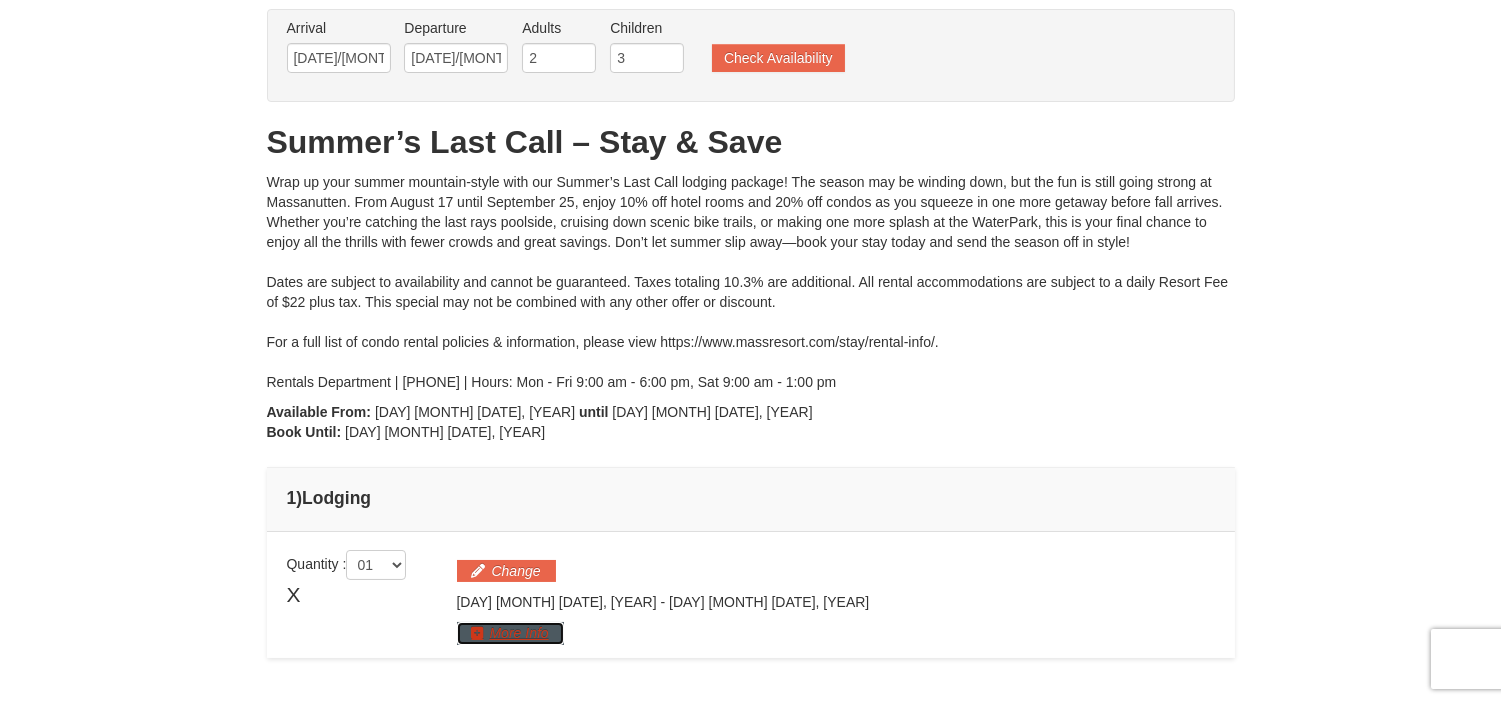 click on "More Info" at bounding box center (510, 633) 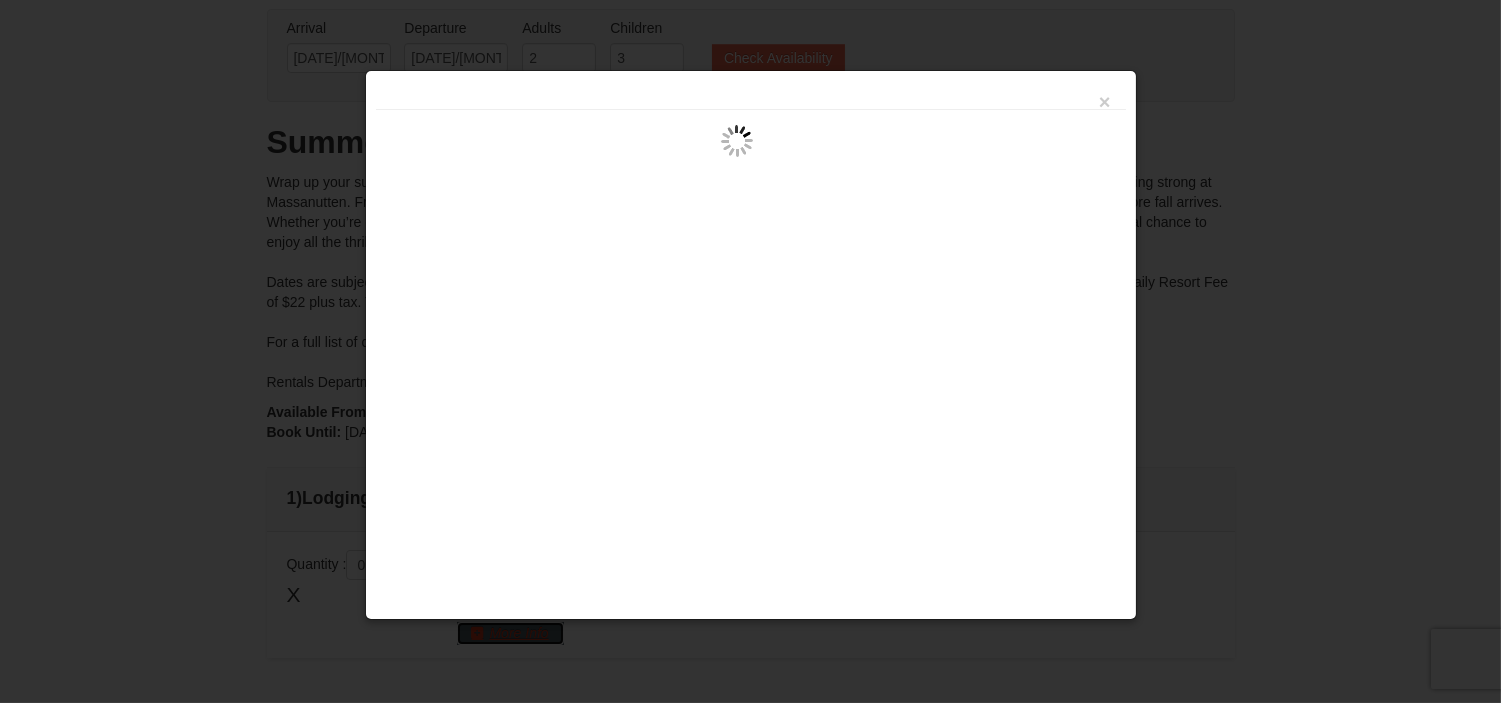type 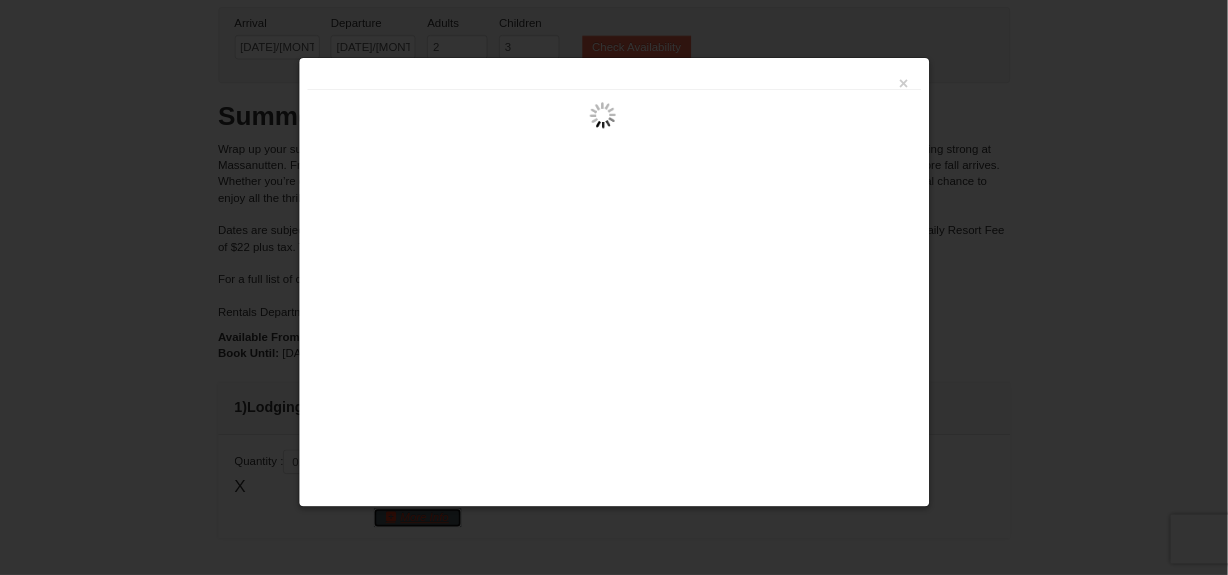 scroll, scrollTop: 107, scrollLeft: 0, axis: vertical 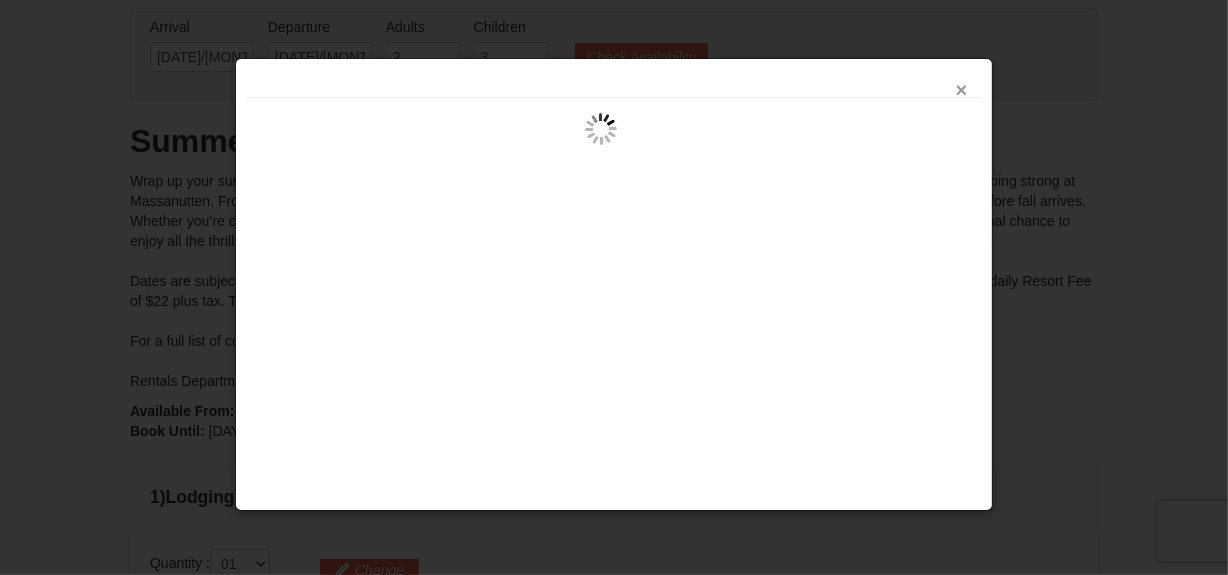 click on "×" at bounding box center [962, 90] 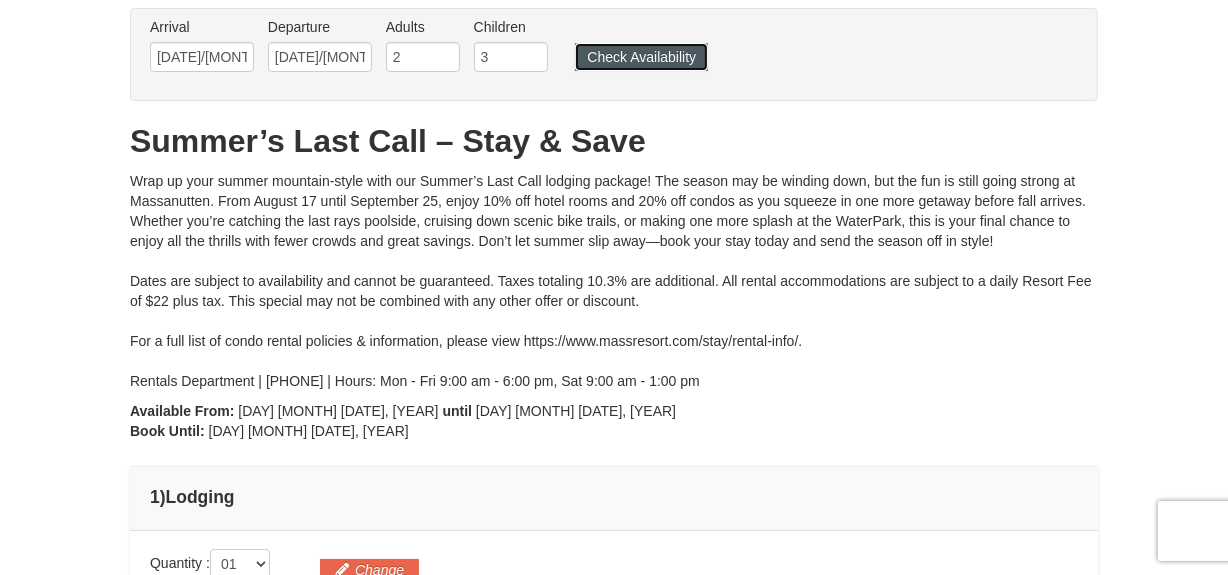 click on "Check Availability" at bounding box center (641, 57) 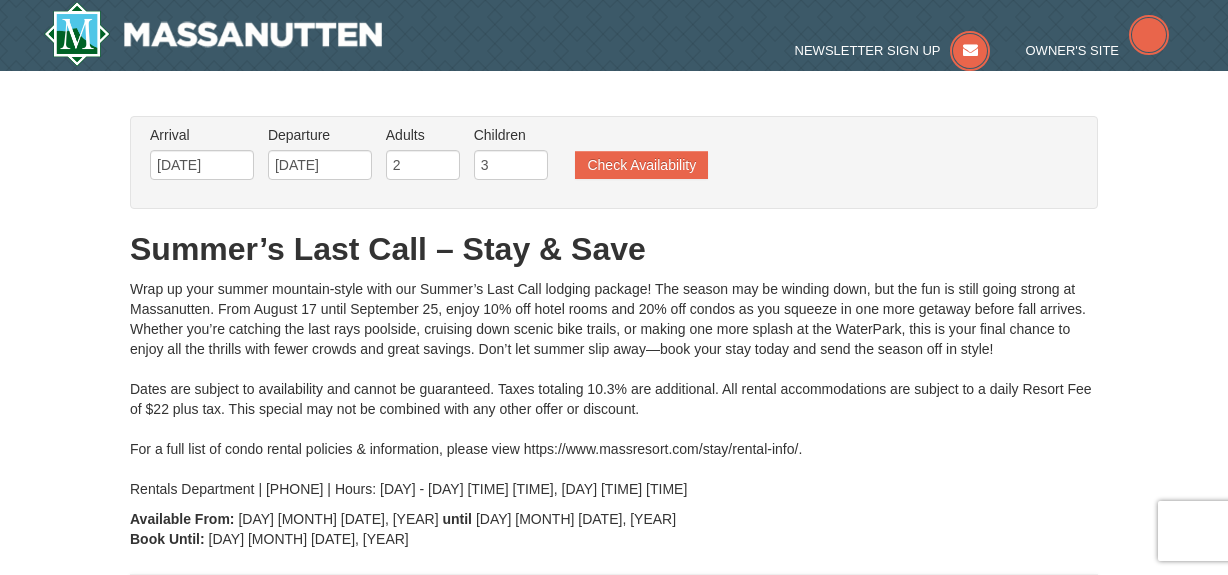 scroll, scrollTop: 251, scrollLeft: 0, axis: vertical 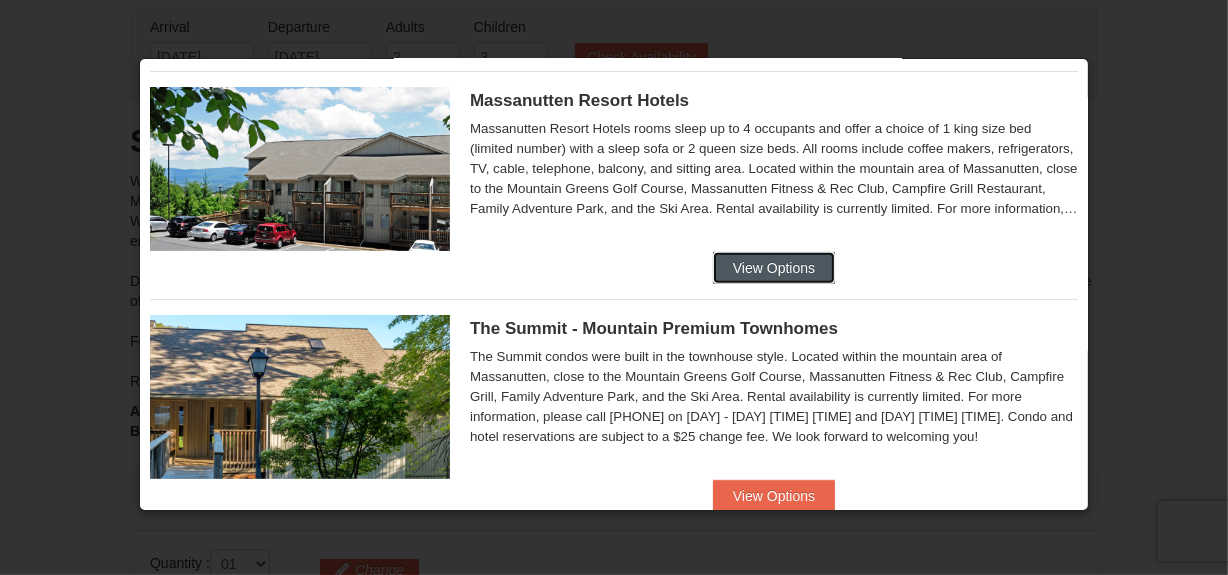 click on "View Options" at bounding box center [774, 268] 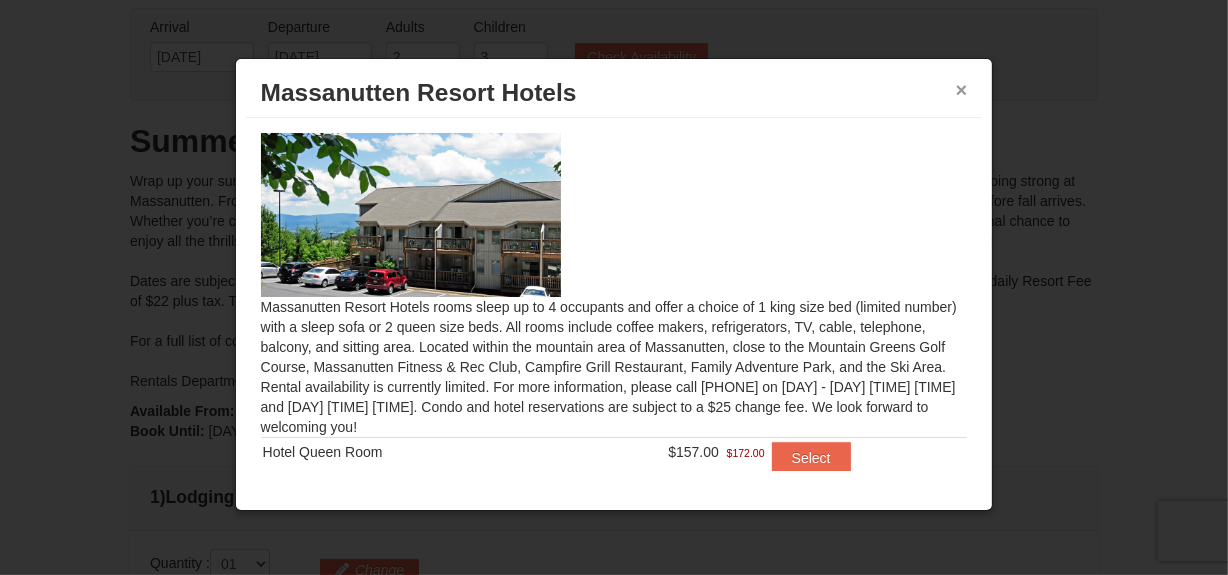 click on "×" at bounding box center [962, 90] 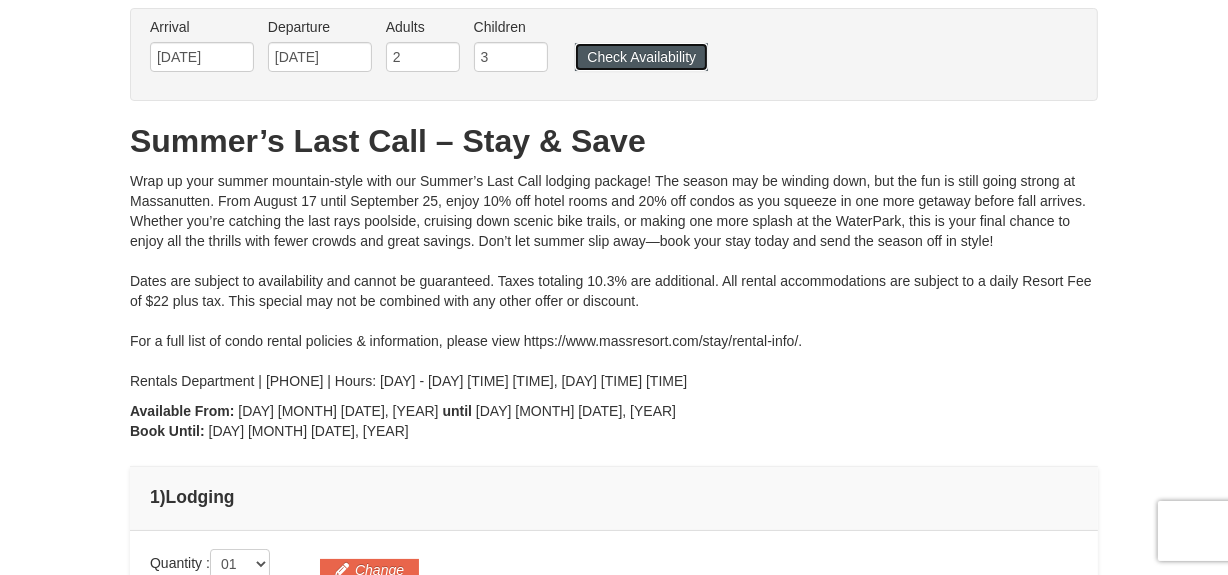 click on "Check Availability" at bounding box center [641, 57] 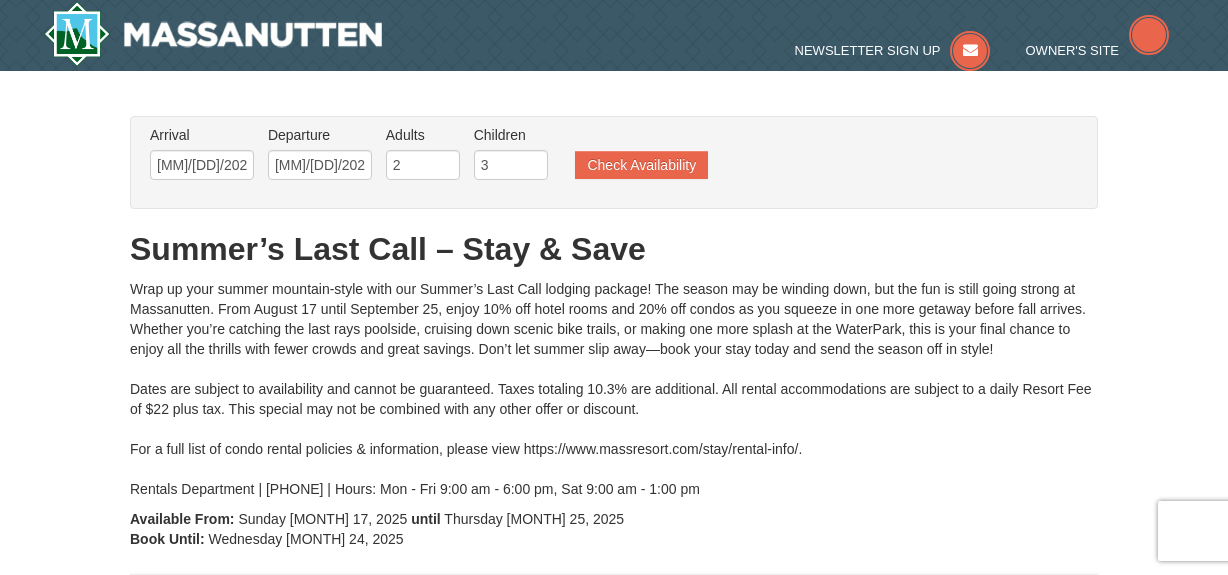scroll, scrollTop: 251, scrollLeft: 0, axis: vertical 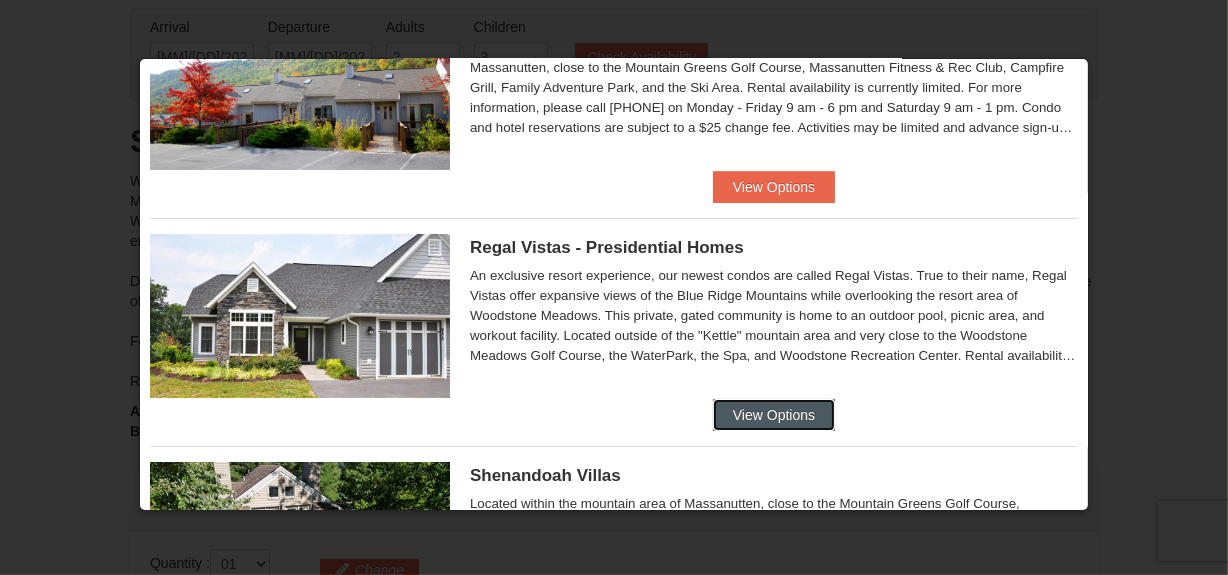 click on "View Options" at bounding box center [774, 415] 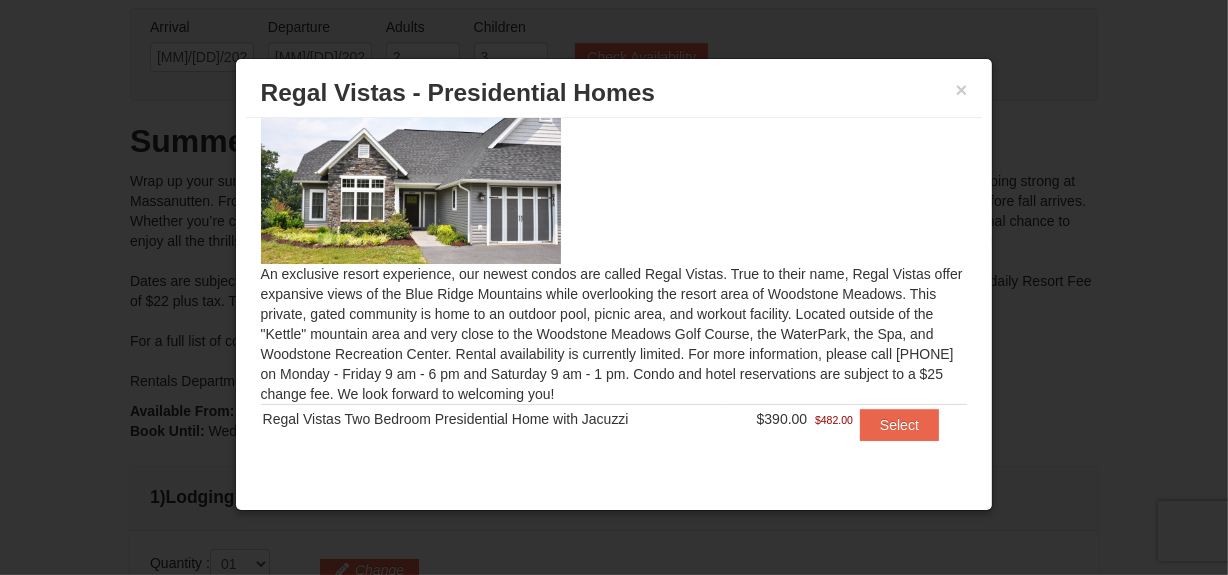 scroll, scrollTop: 41, scrollLeft: 0, axis: vertical 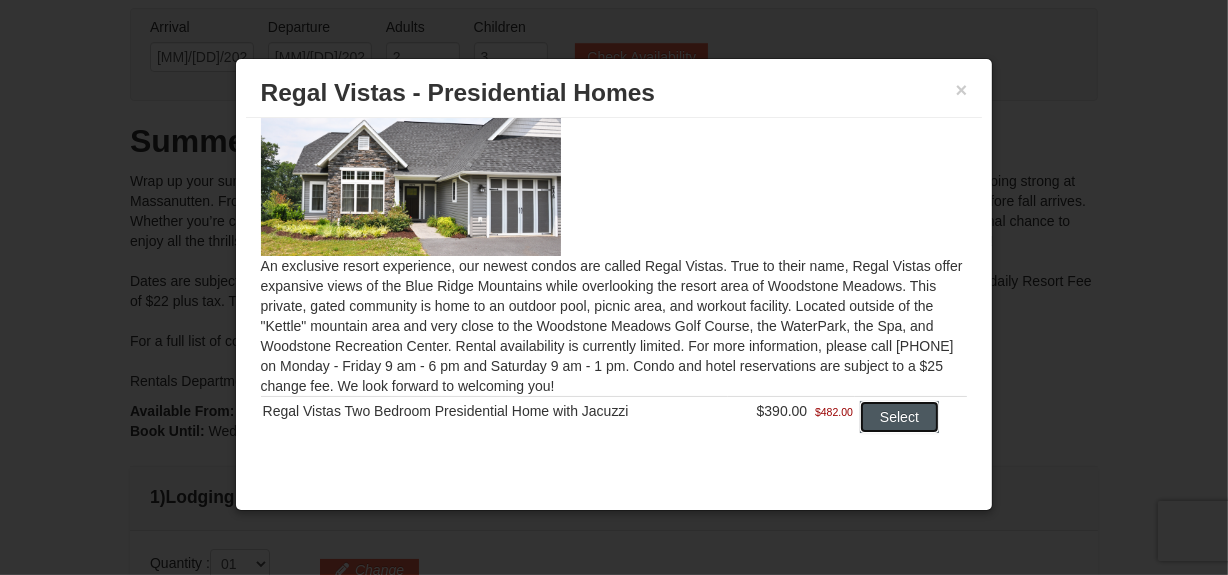 click on "Select" at bounding box center [899, 417] 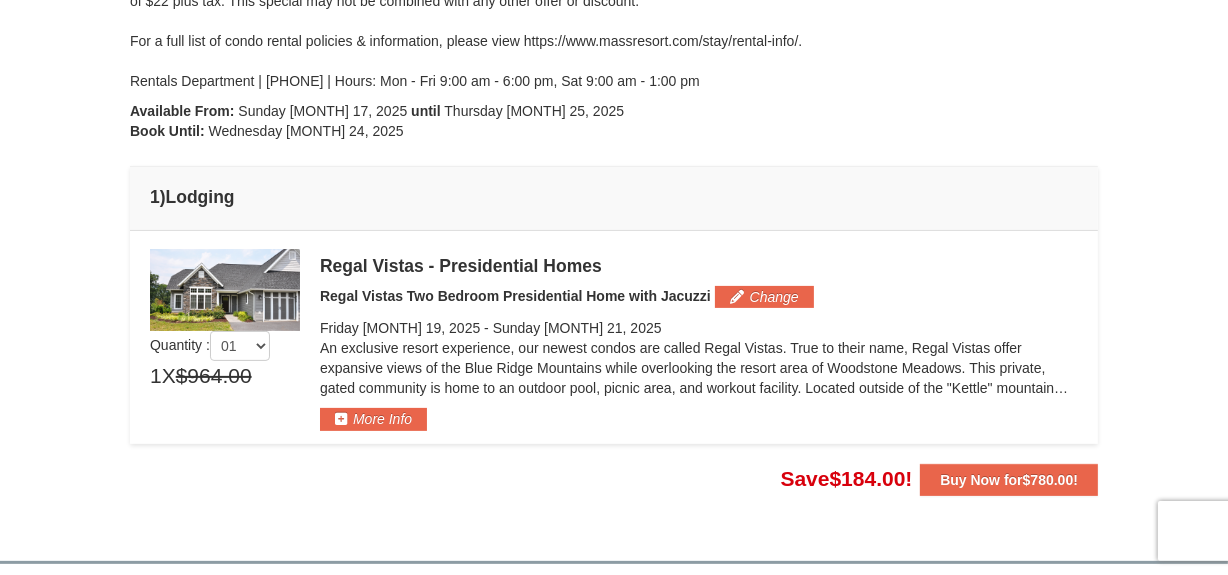 scroll, scrollTop: 412, scrollLeft: 0, axis: vertical 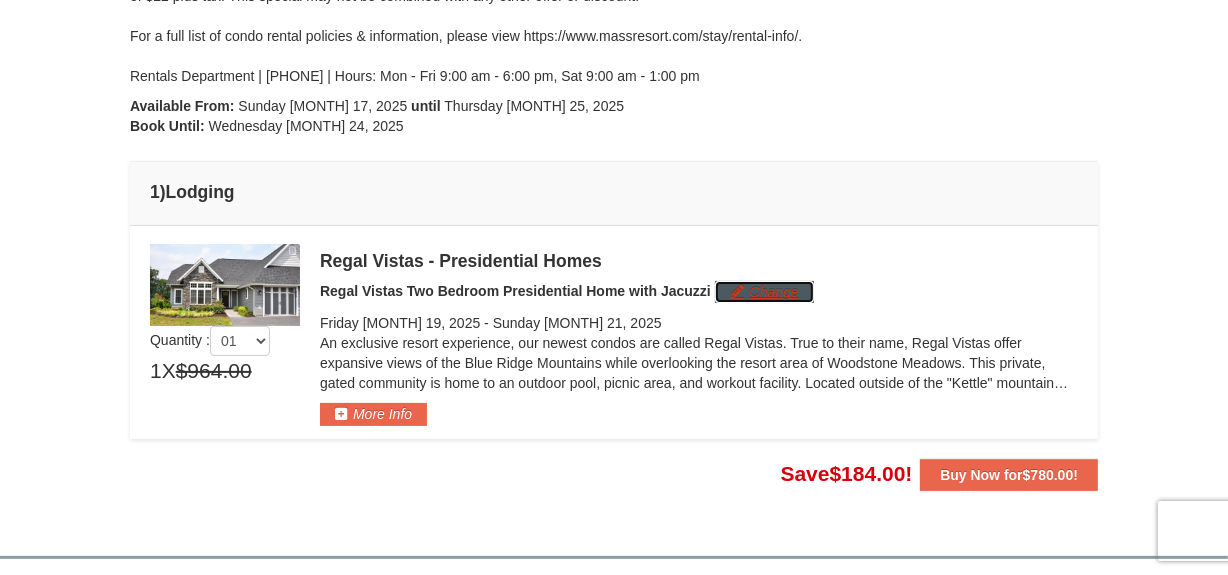 click on "Change" at bounding box center [764, 292] 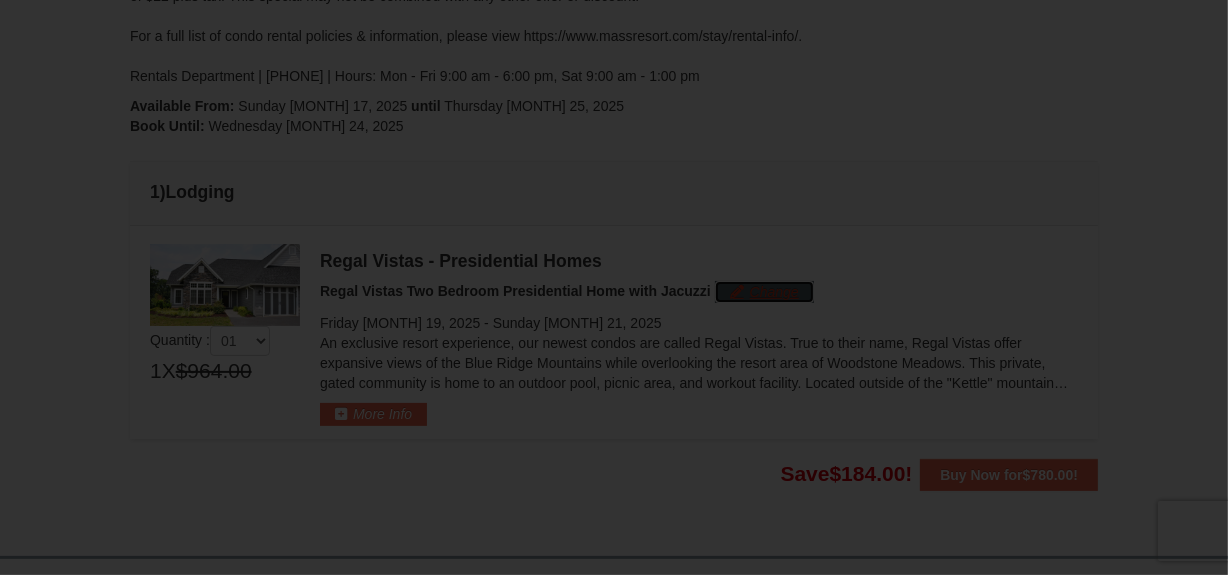 scroll, scrollTop: 456, scrollLeft: 0, axis: vertical 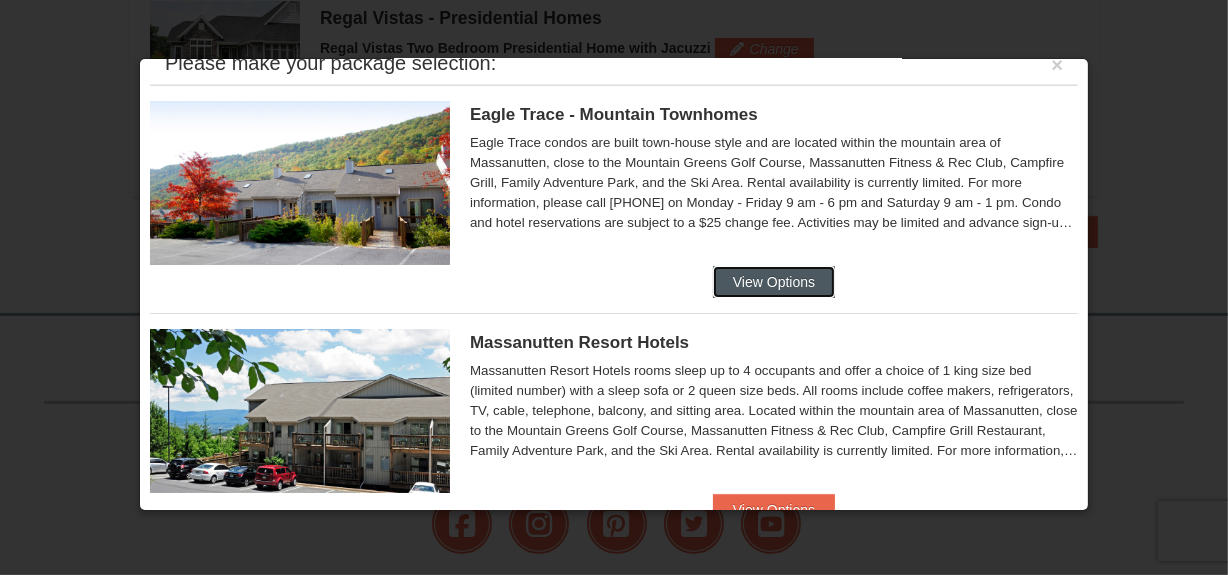 click on "View Options" at bounding box center [774, 282] 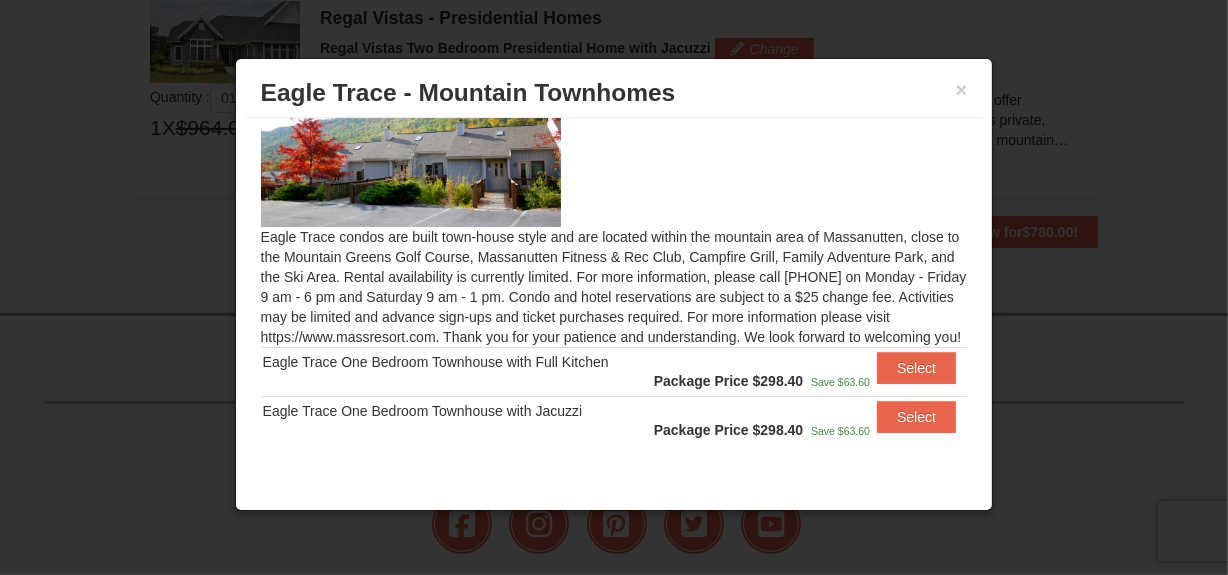 scroll, scrollTop: 98, scrollLeft: 0, axis: vertical 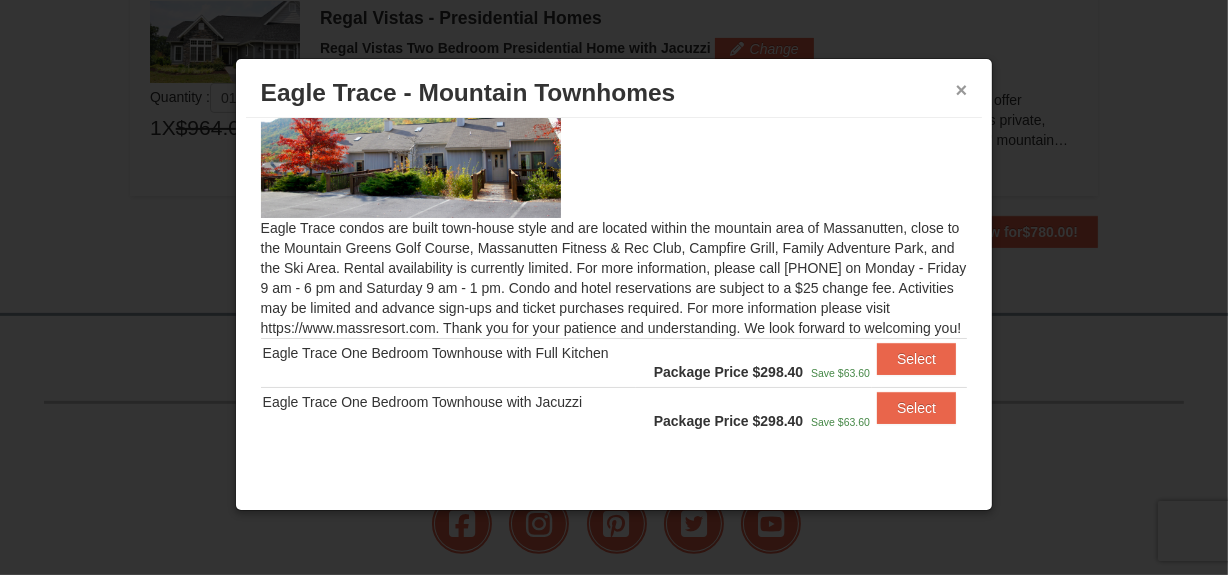 click on "×" at bounding box center (962, 90) 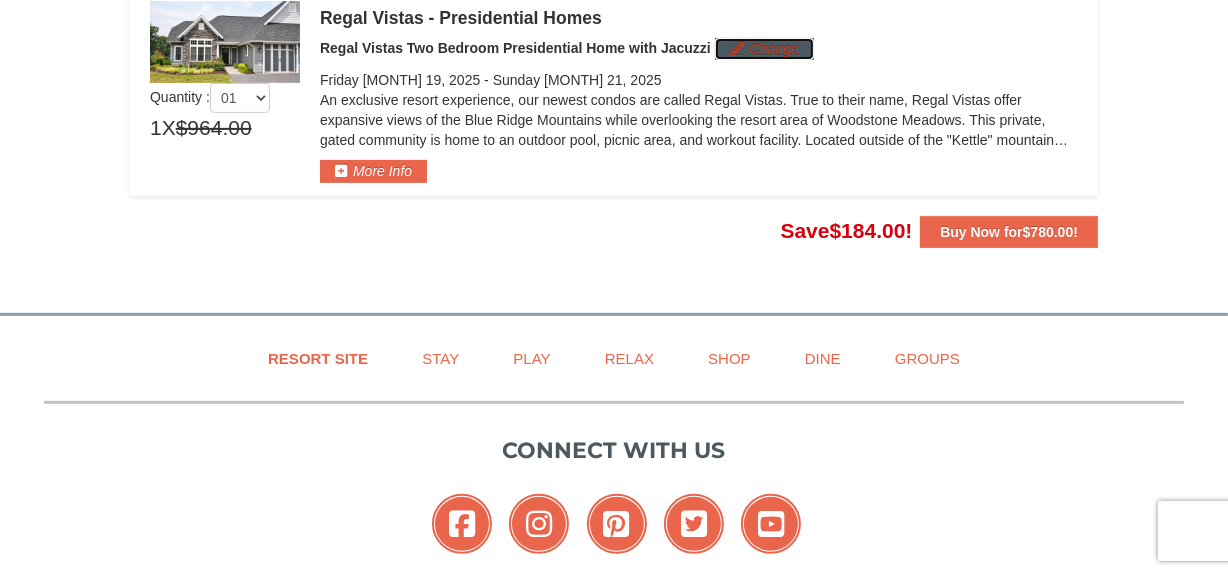 click on "Change" at bounding box center [764, 49] 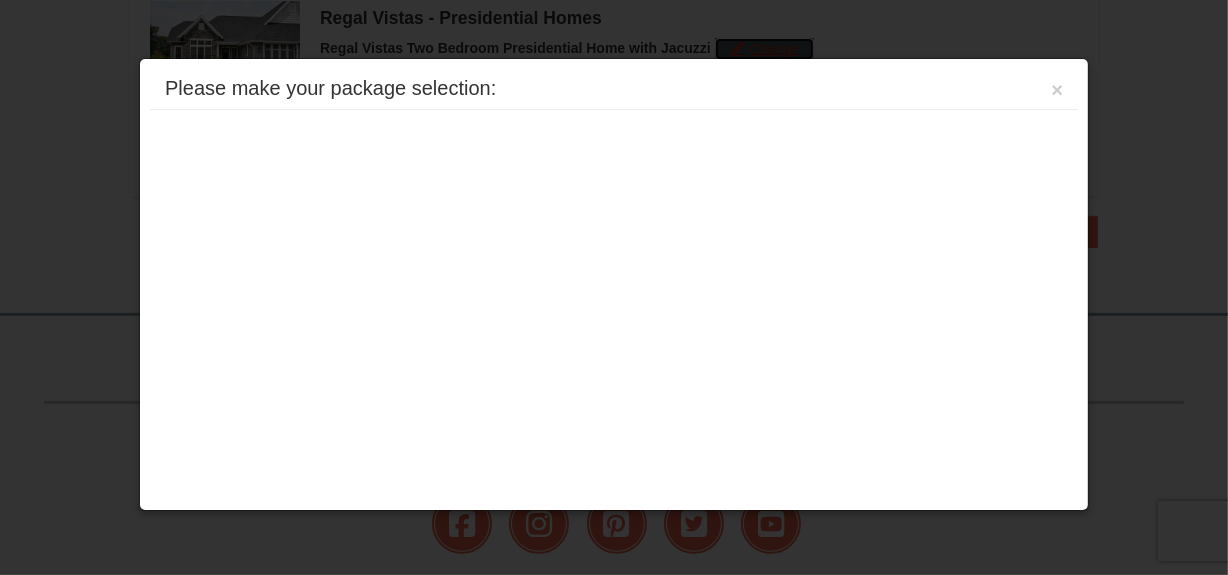 scroll, scrollTop: 0, scrollLeft: 0, axis: both 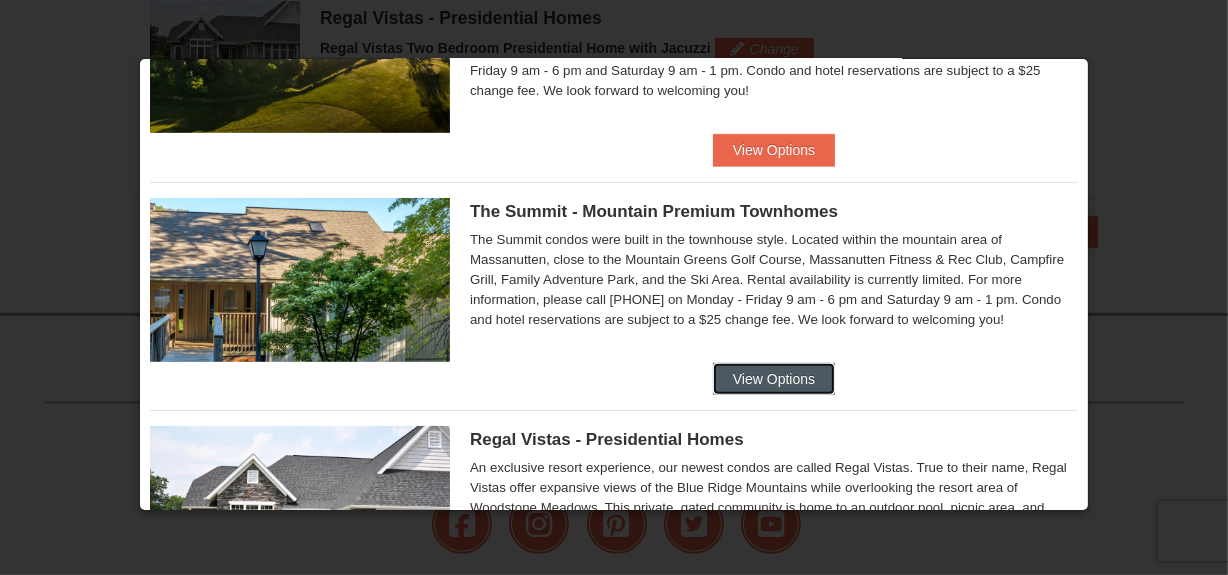 click on "View Options" at bounding box center [774, 379] 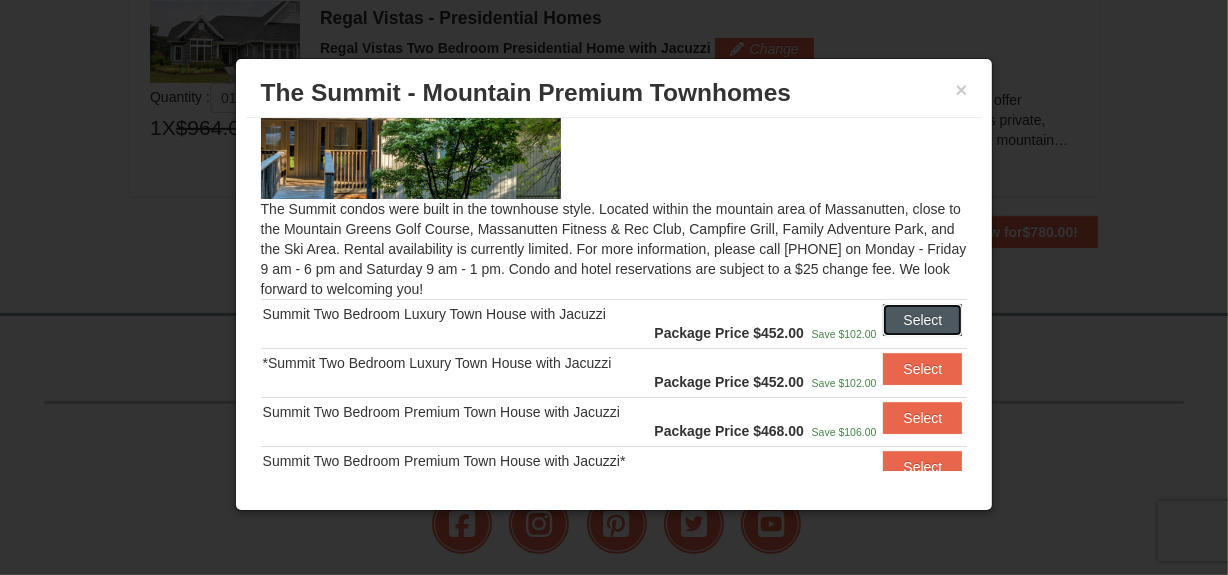 click on "Select" at bounding box center [922, 320] 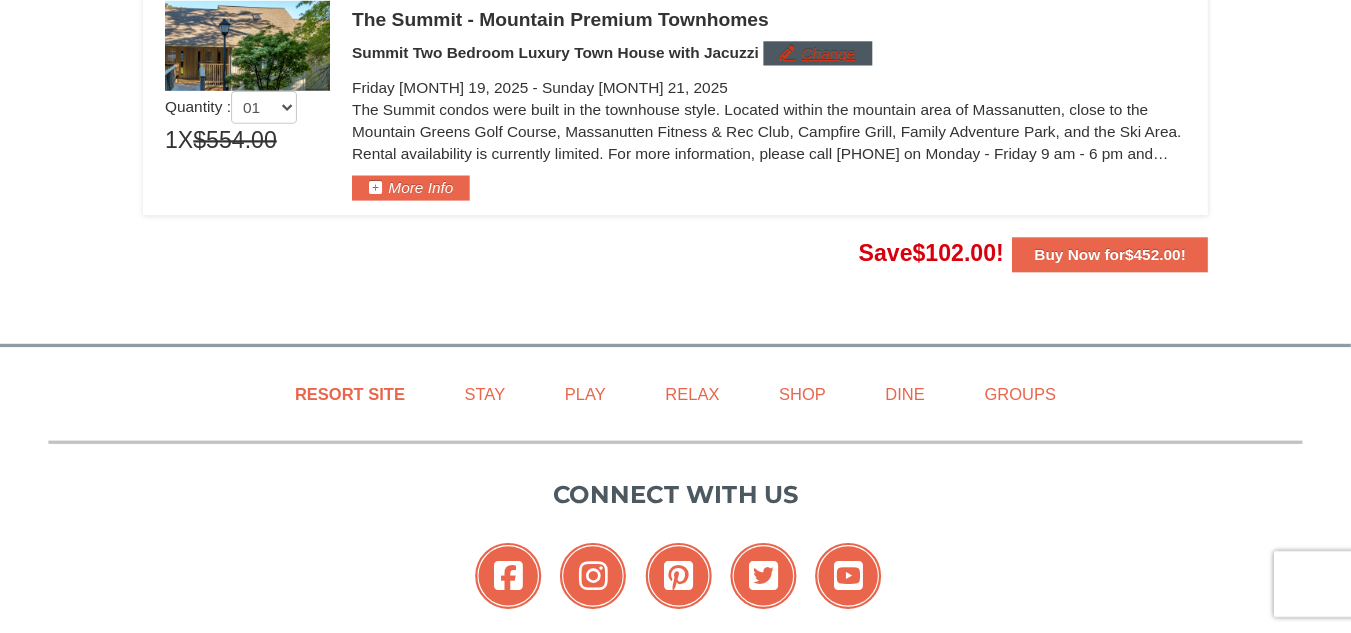 scroll, scrollTop: 655, scrollLeft: 0, axis: vertical 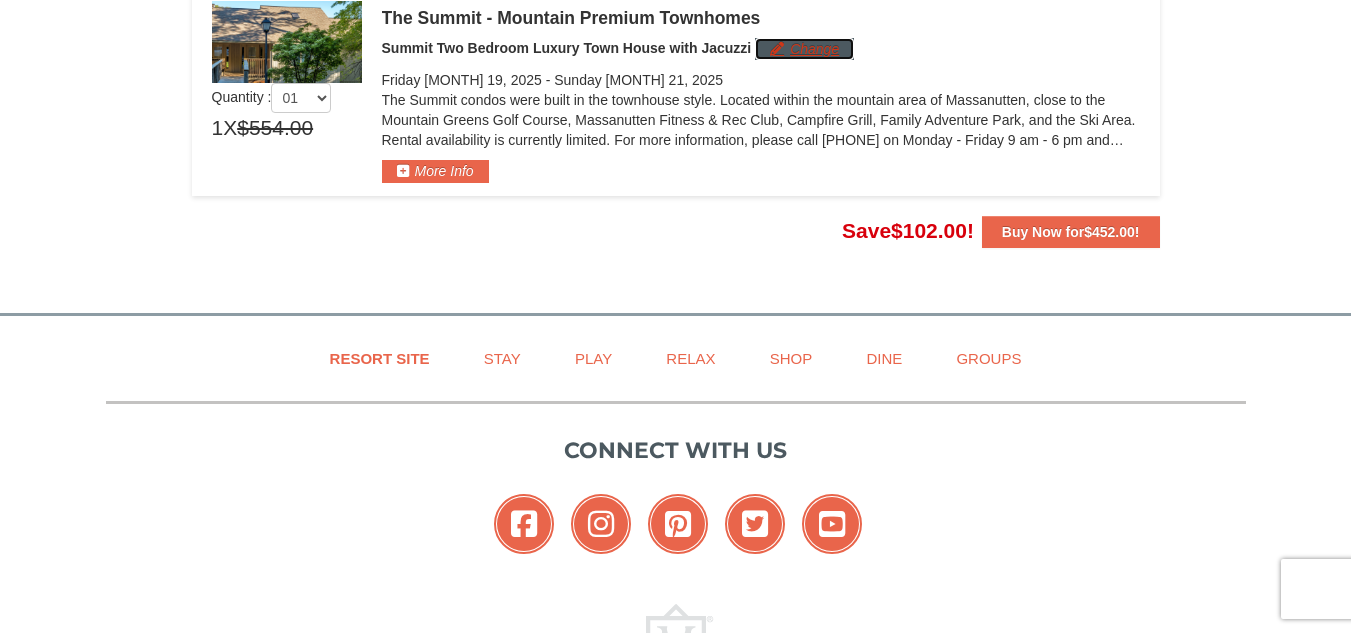 click on "Change" at bounding box center (804, 49) 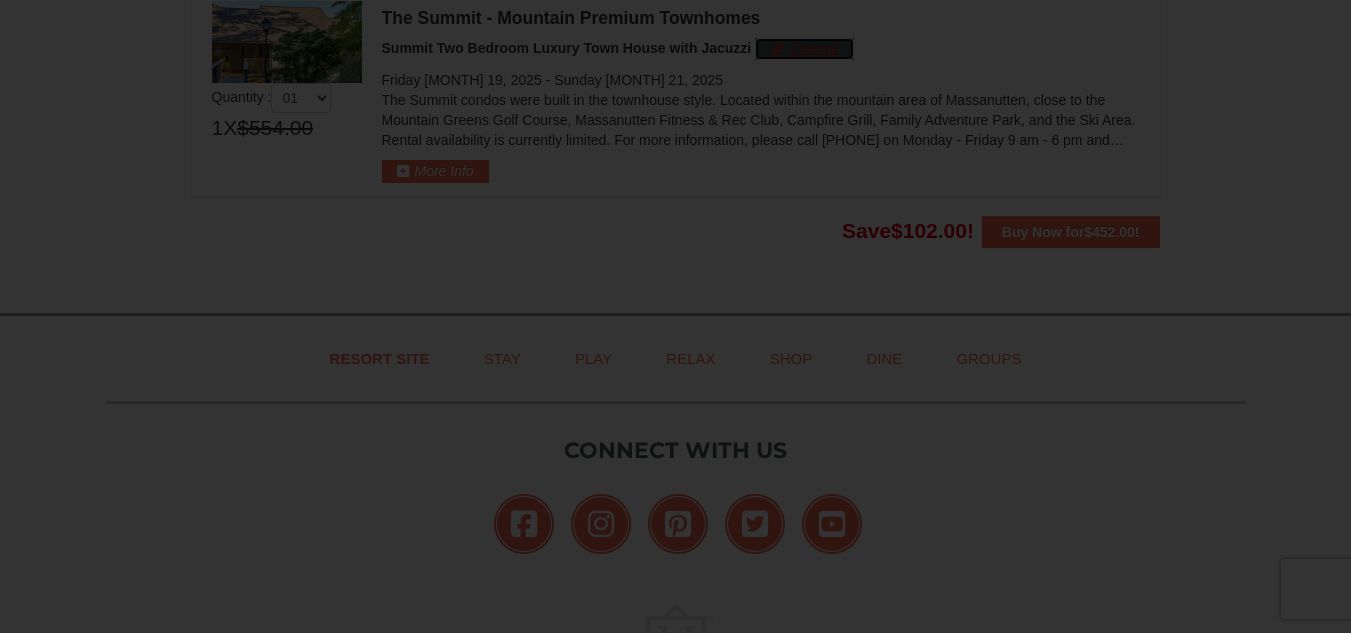 scroll, scrollTop: 0, scrollLeft: 0, axis: both 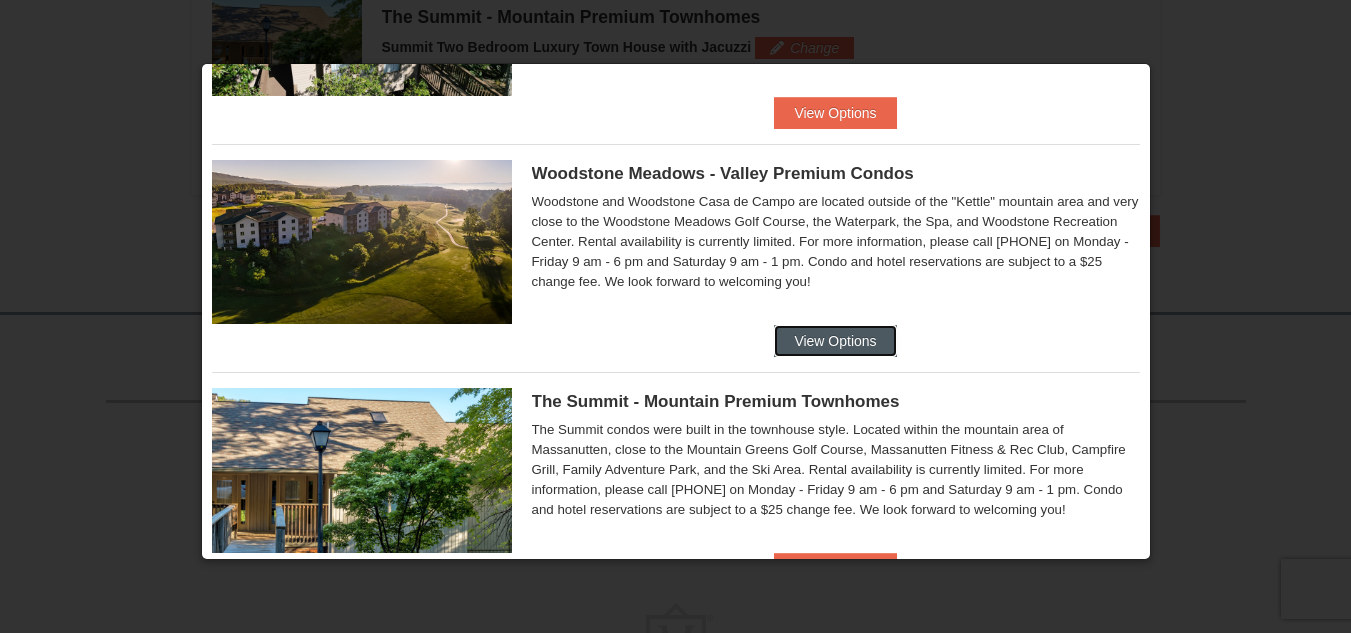click on "View Options" at bounding box center (835, 341) 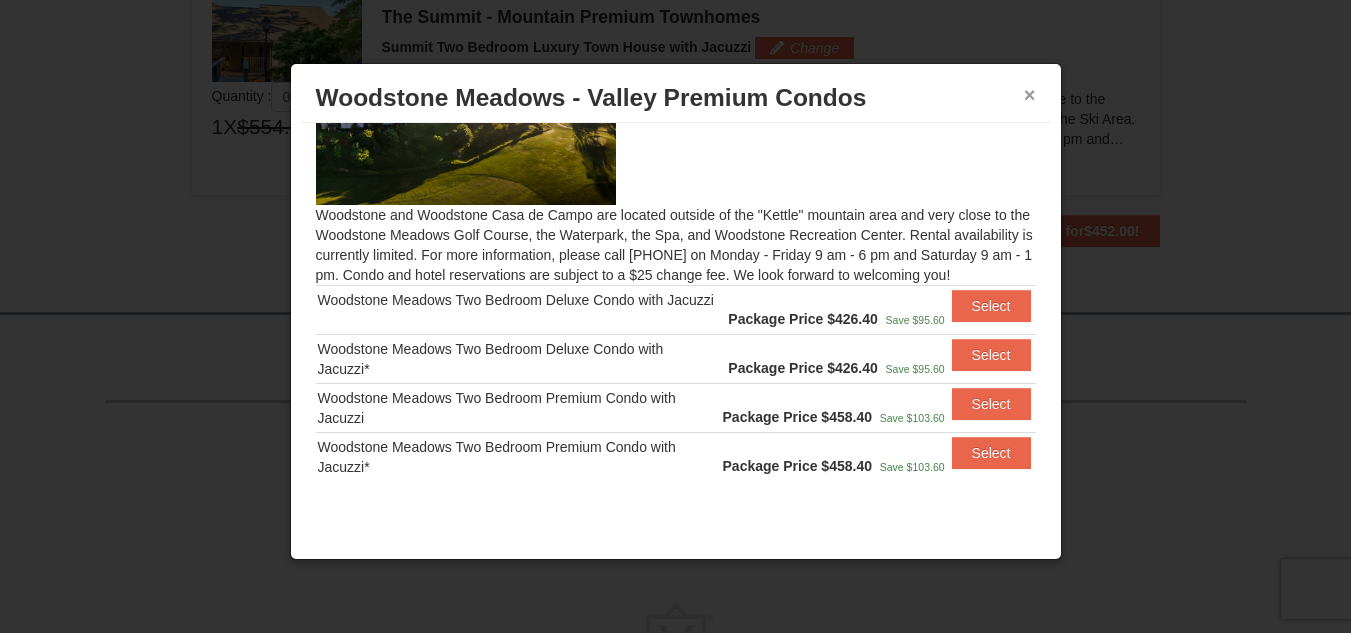 click on "×" at bounding box center [1030, 95] 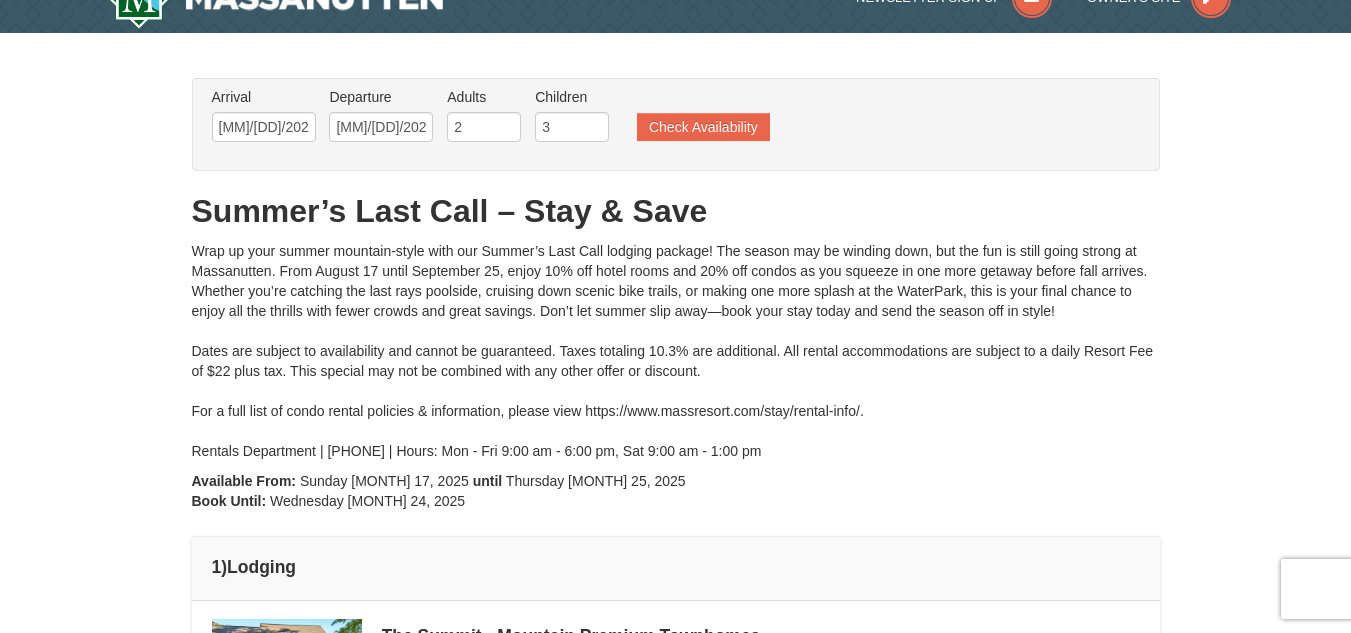 scroll, scrollTop: 32, scrollLeft: 0, axis: vertical 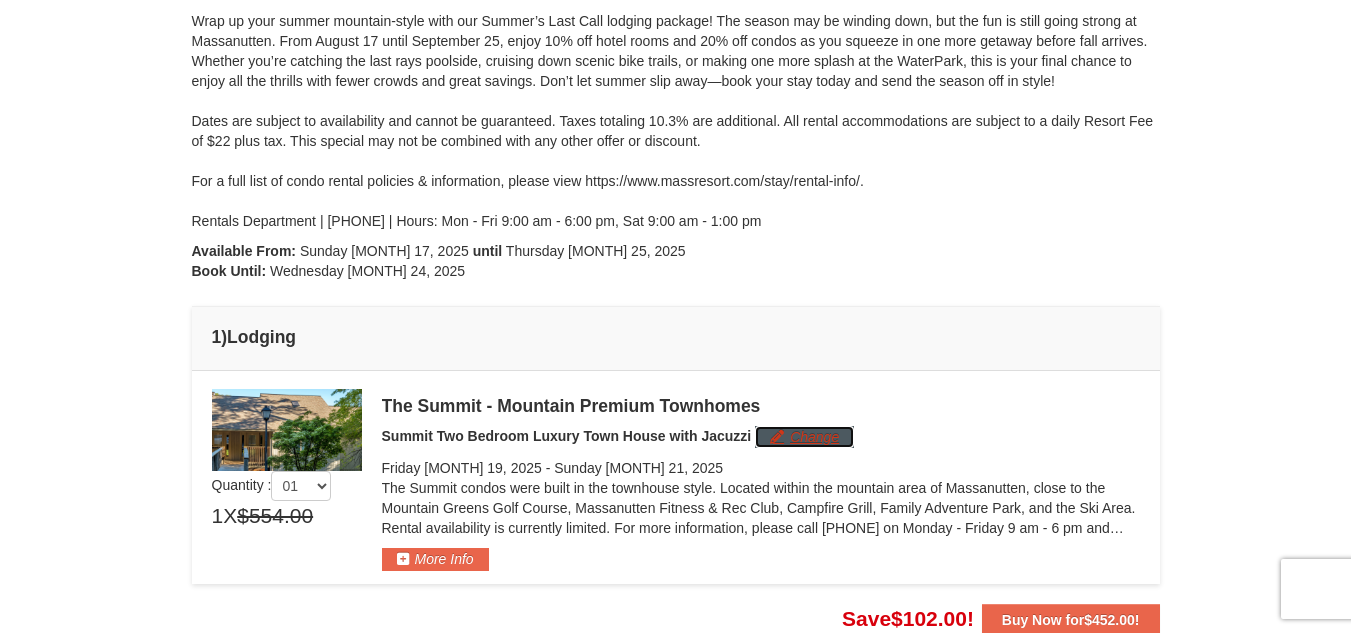 click on "Change" at bounding box center [804, 437] 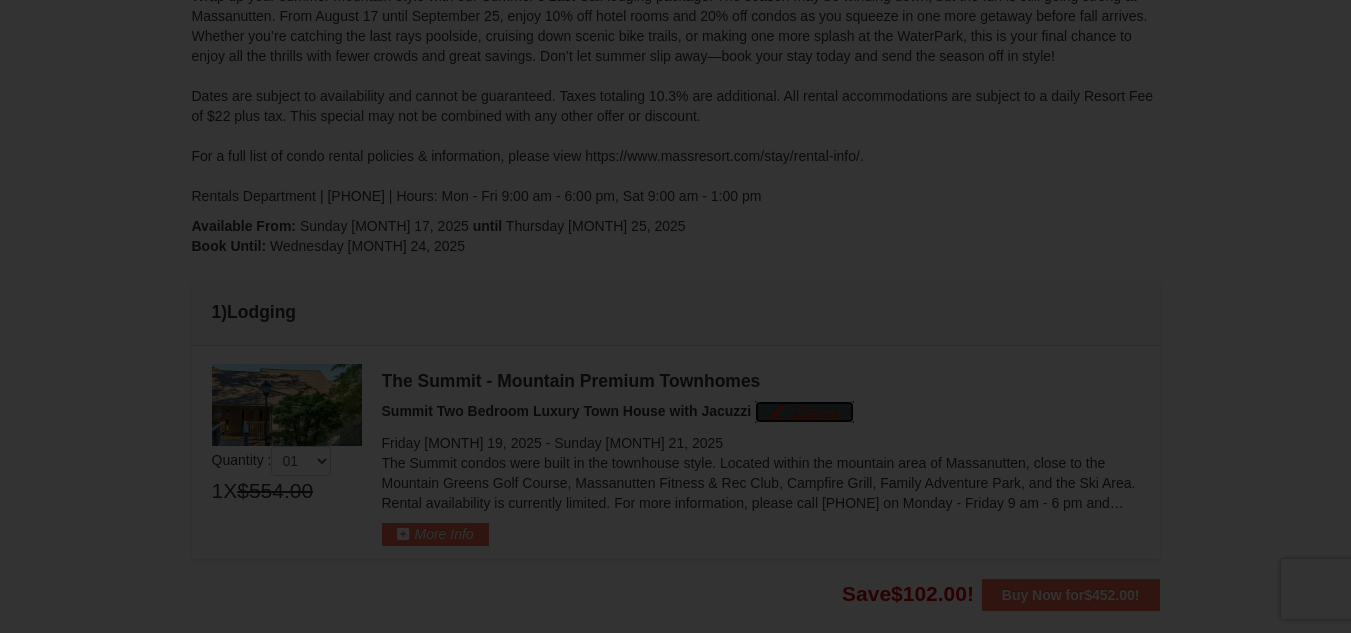 scroll, scrollTop: 352, scrollLeft: 0, axis: vertical 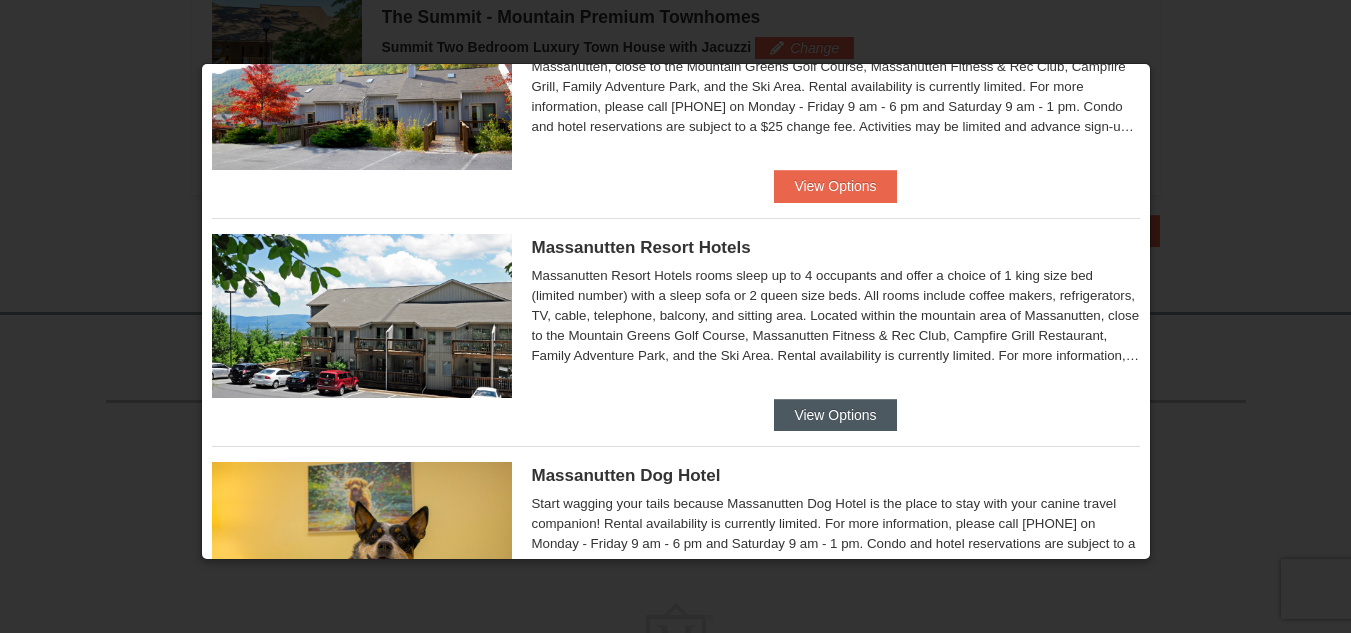 click on "View Options" at bounding box center (835, 415) 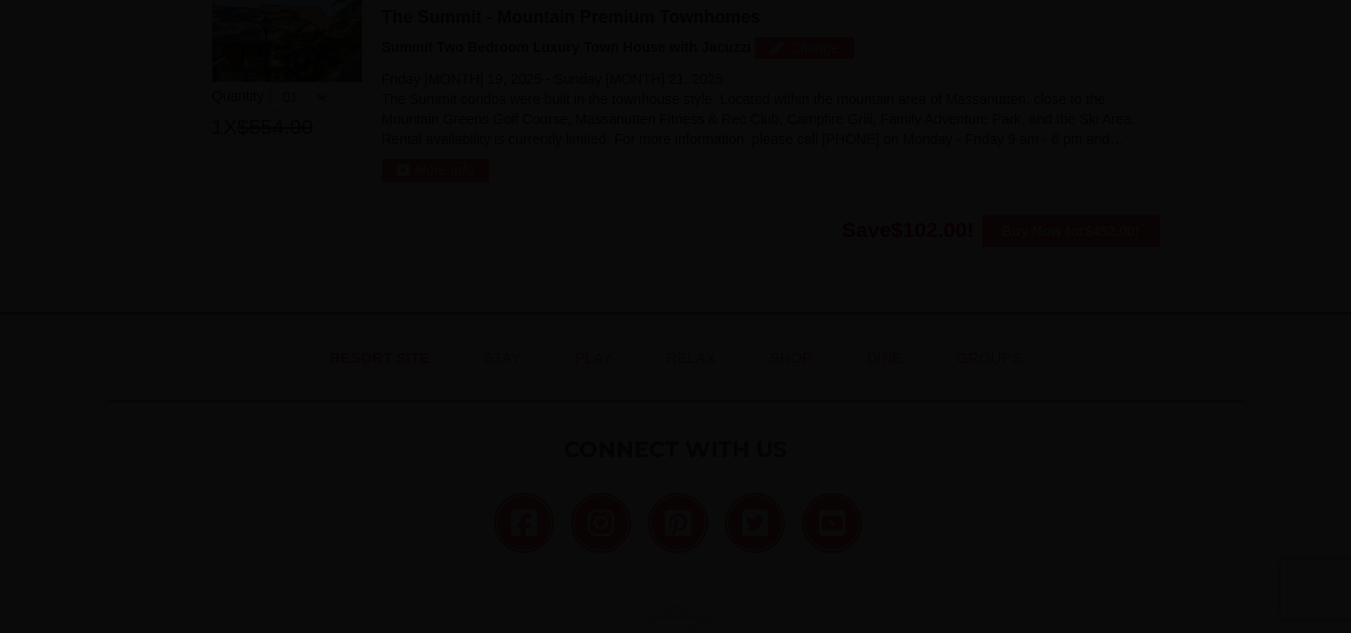 scroll, scrollTop: 17, scrollLeft: 0, axis: vertical 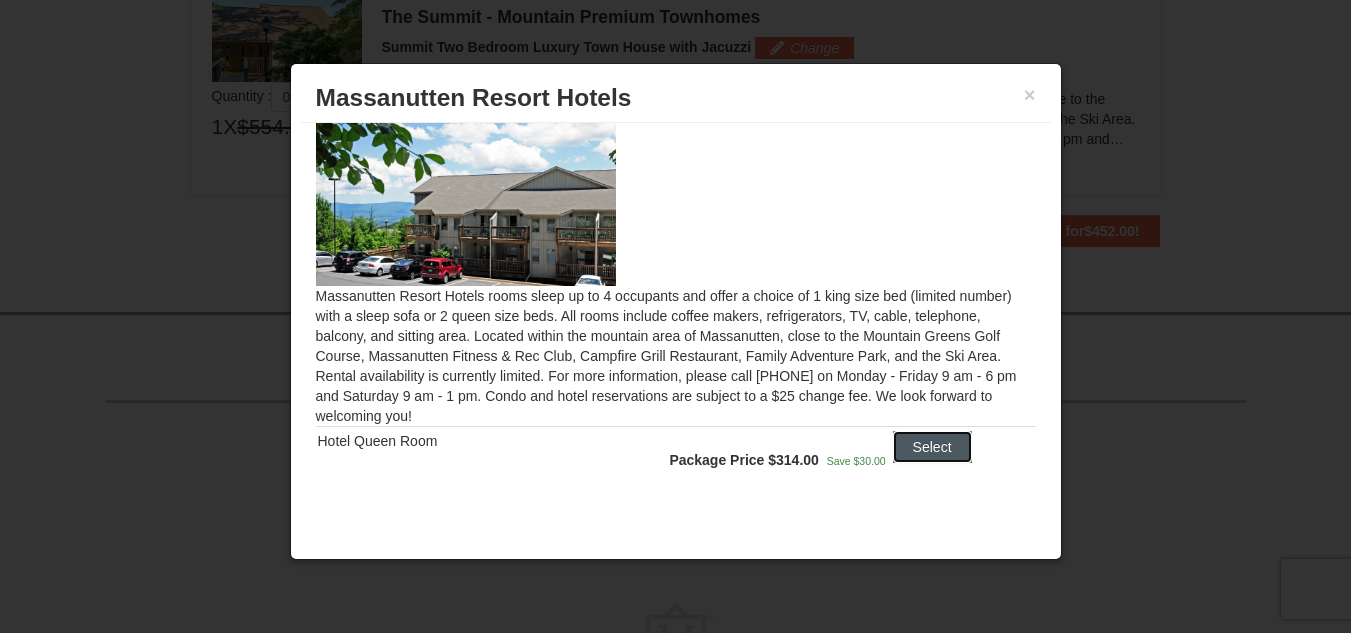 click on "Select" at bounding box center [932, 447] 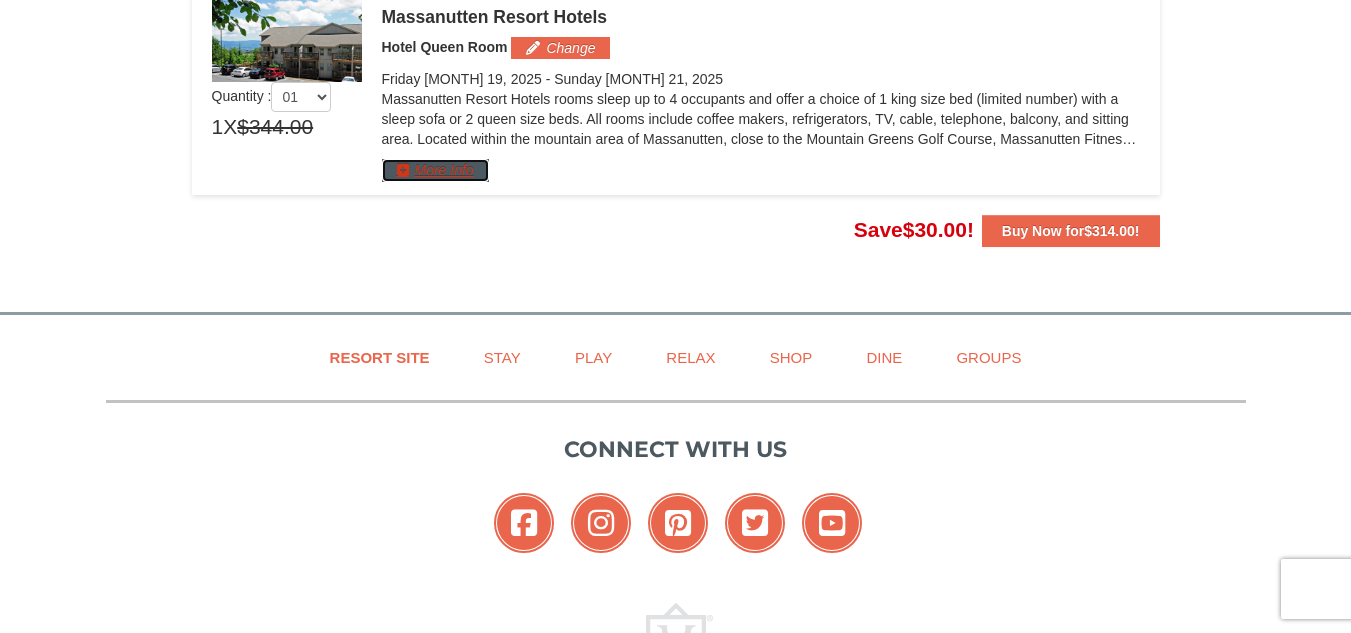 click on "More Info" at bounding box center [435, 170] 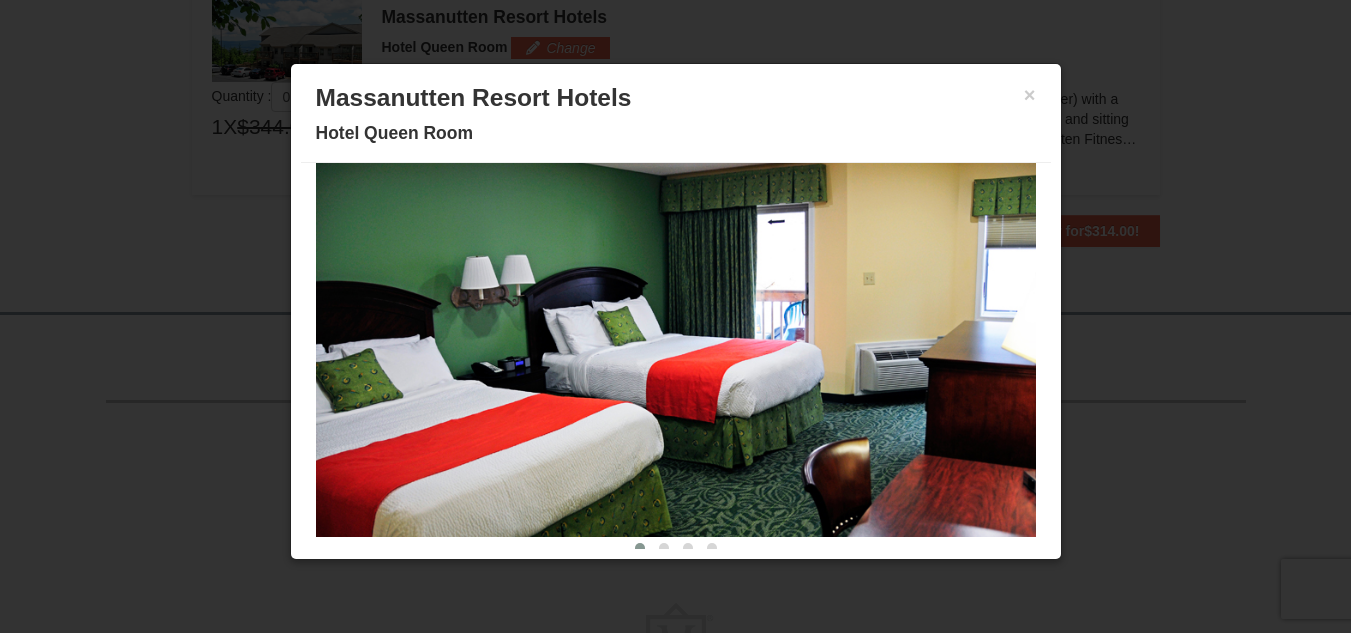 scroll, scrollTop: 118, scrollLeft: 0, axis: vertical 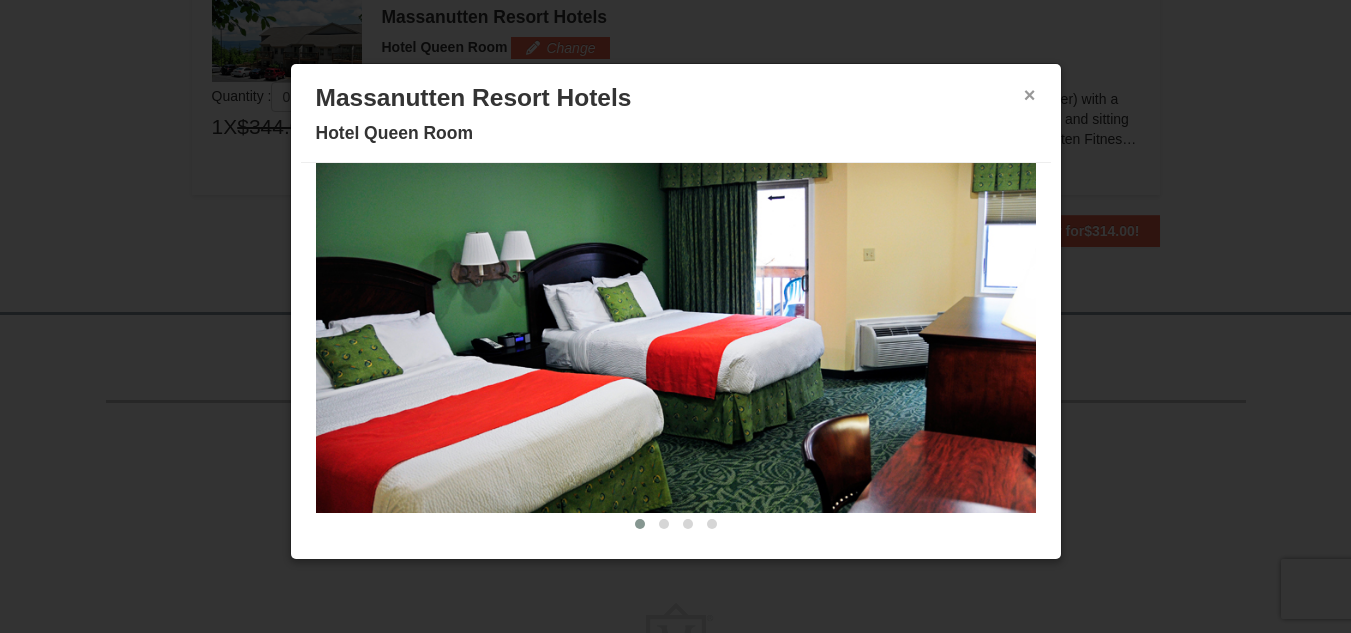 click on "×" at bounding box center (1030, 95) 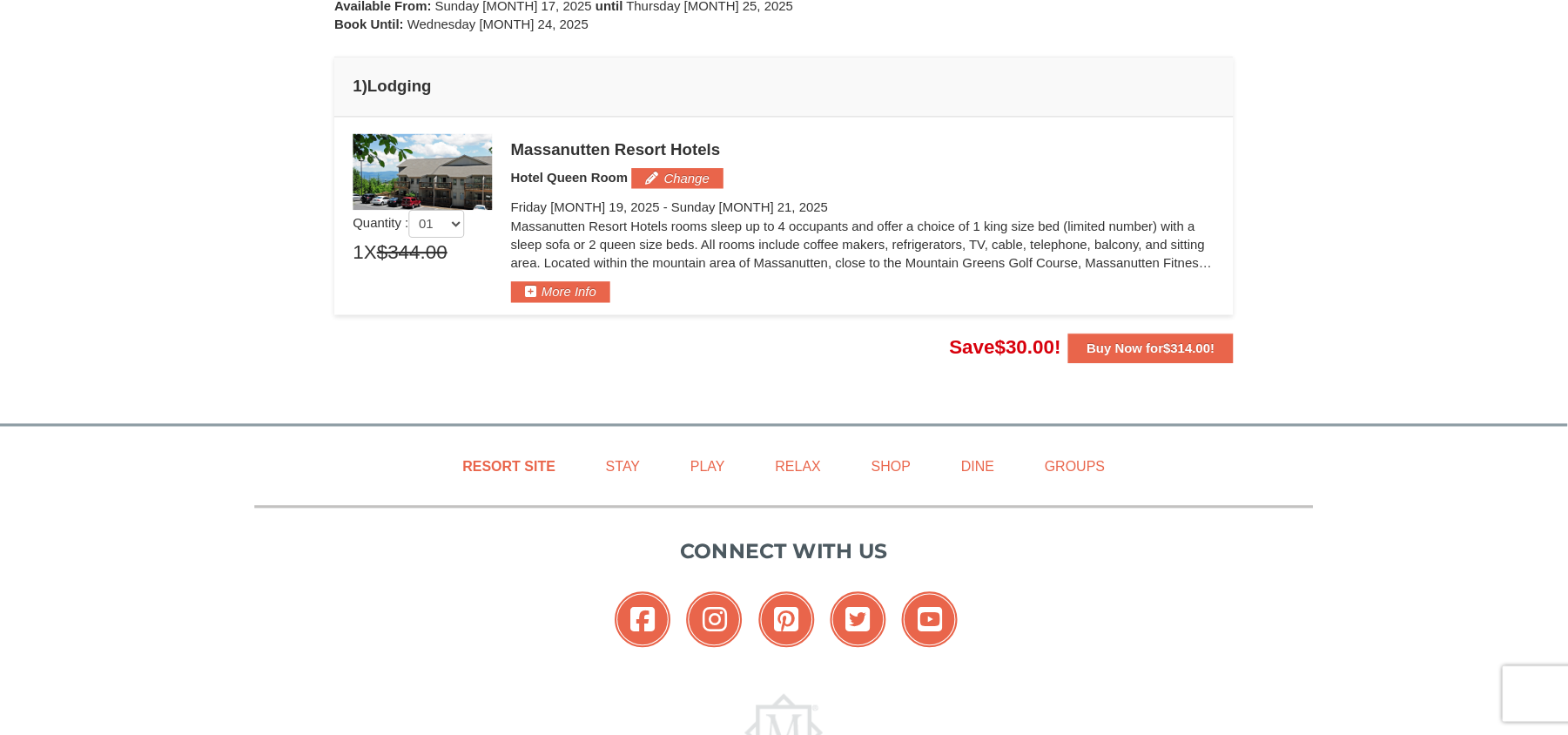 scroll, scrollTop: 446, scrollLeft: 0, axis: vertical 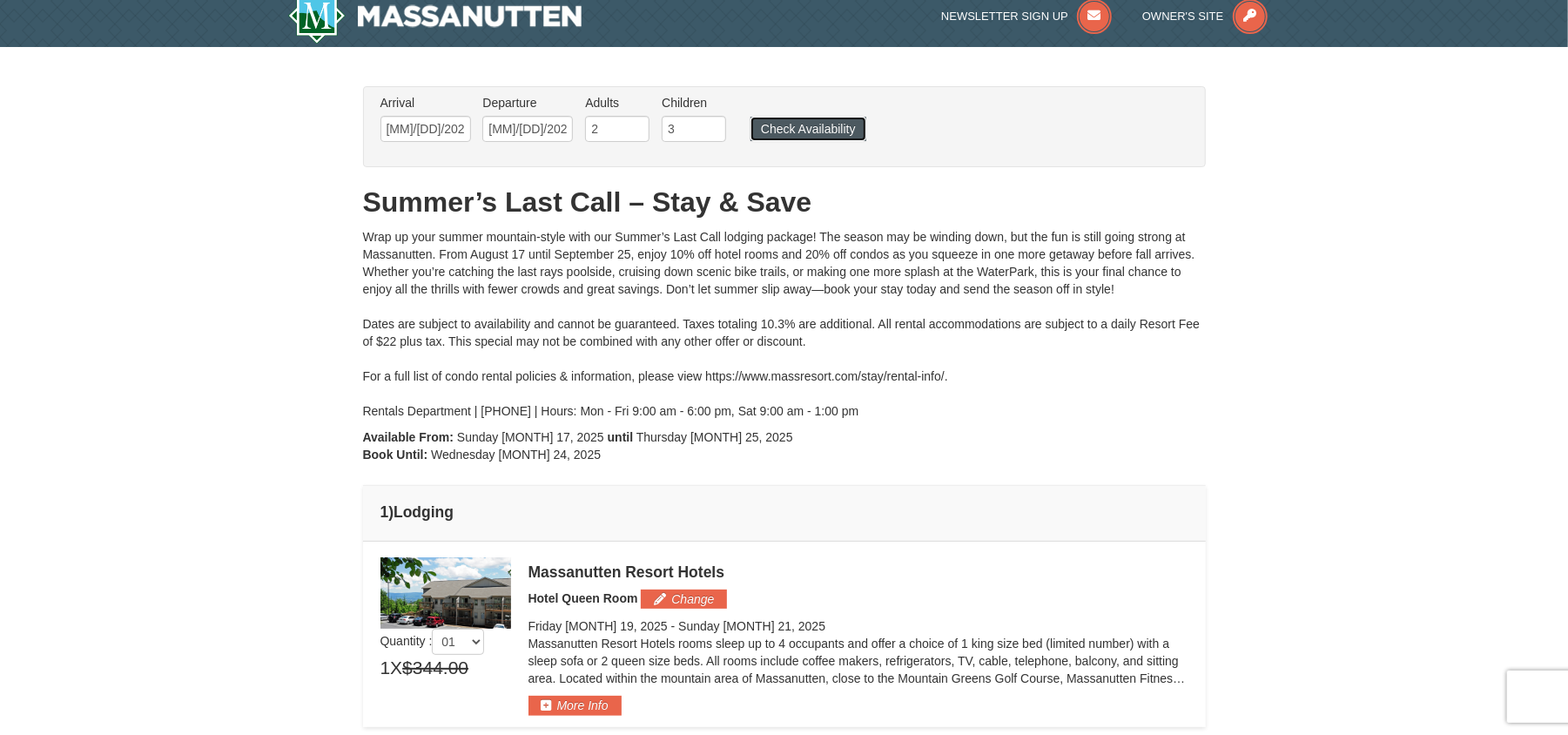 click on "Check Availability" at bounding box center (808, 129) 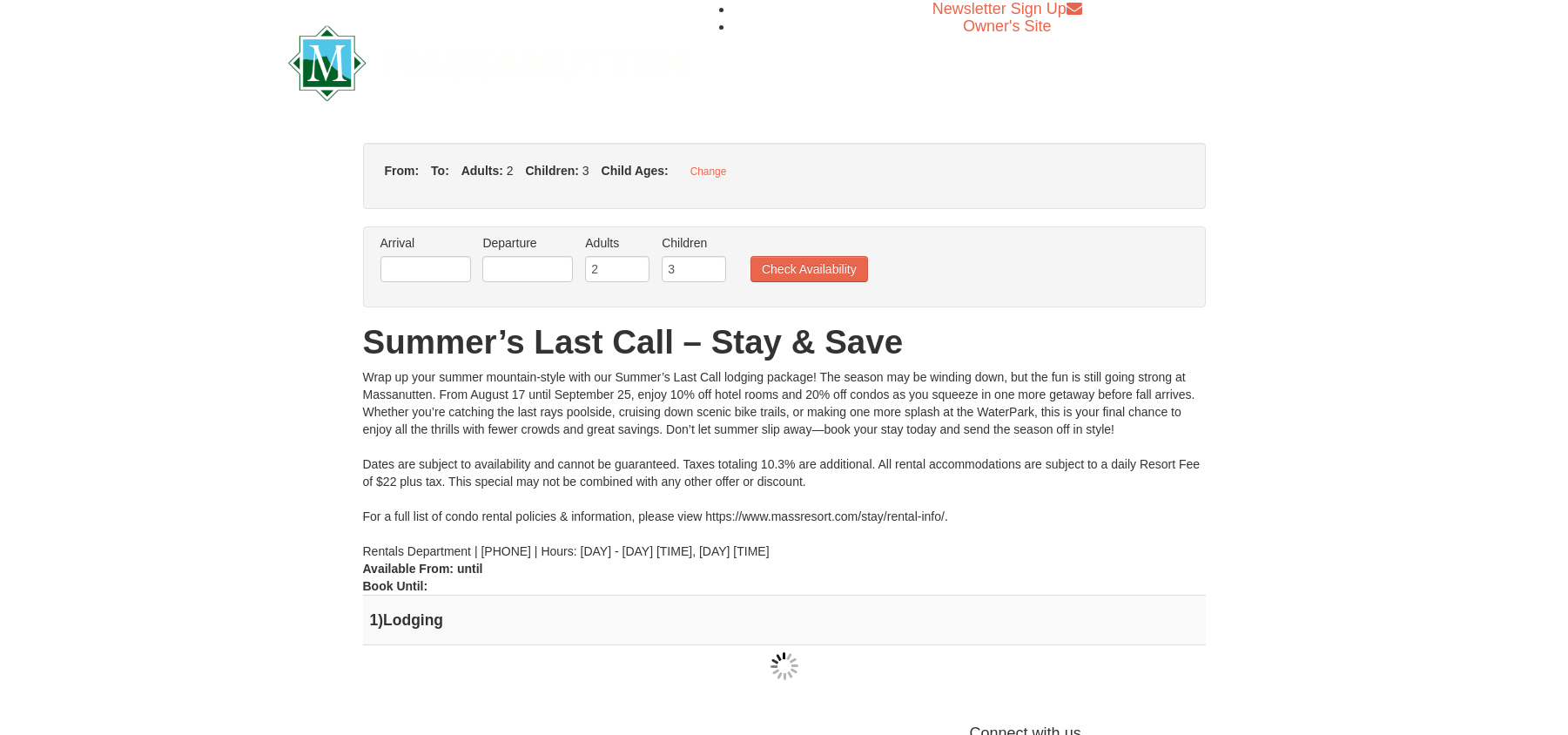 scroll, scrollTop: 37, scrollLeft: 0, axis: vertical 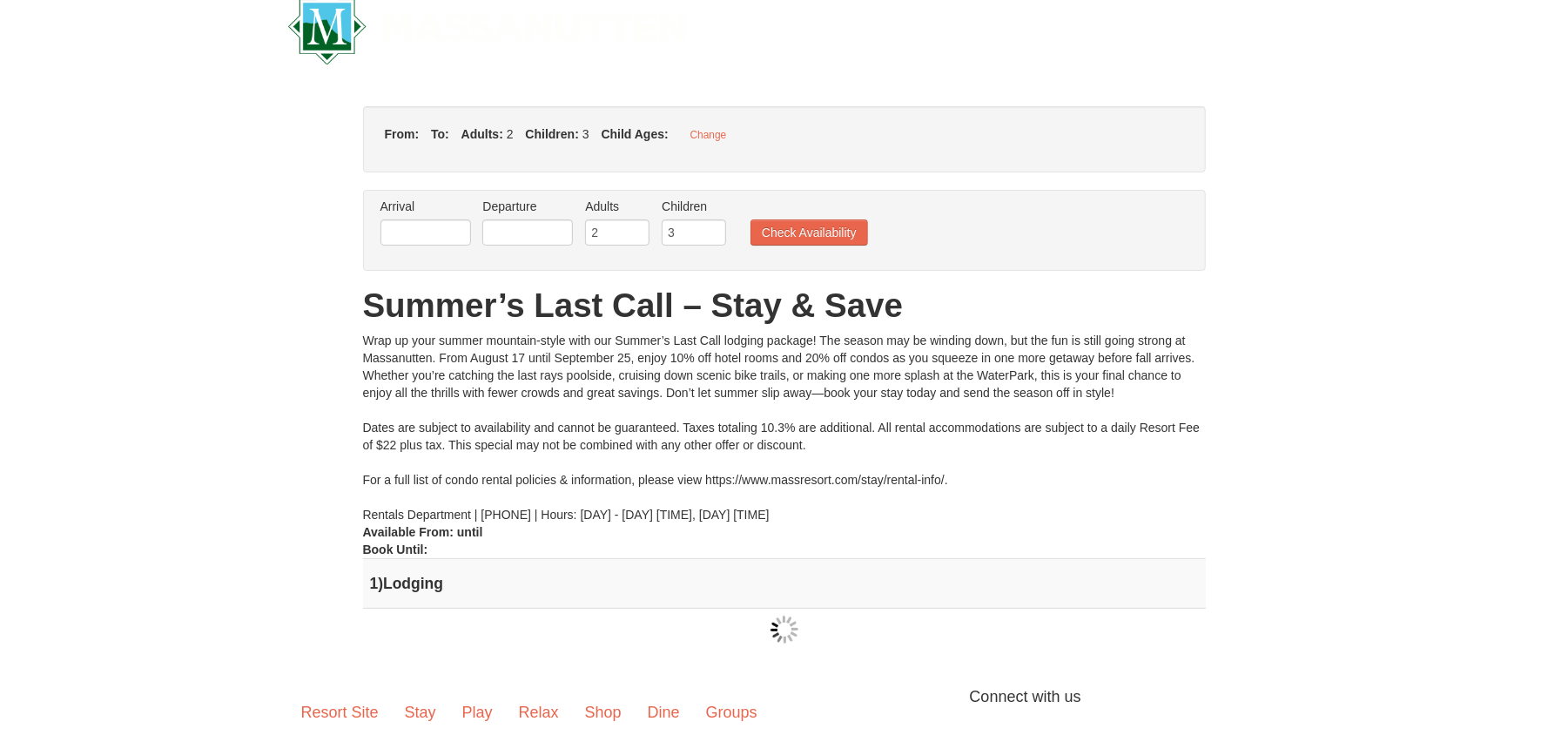 type on "[MONTH]/[DAY]/[YEAR]" 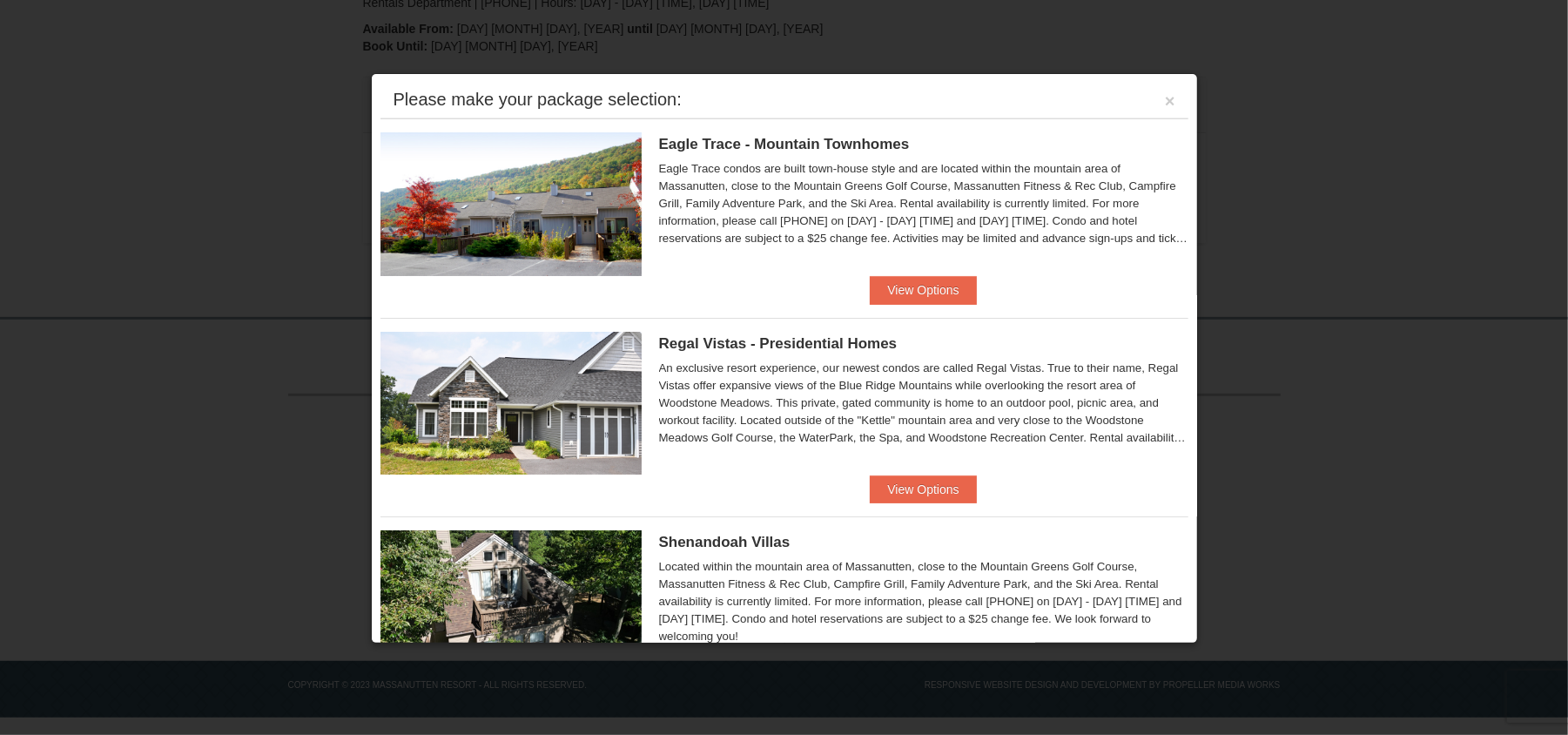 scroll, scrollTop: 14, scrollLeft: 0, axis: vertical 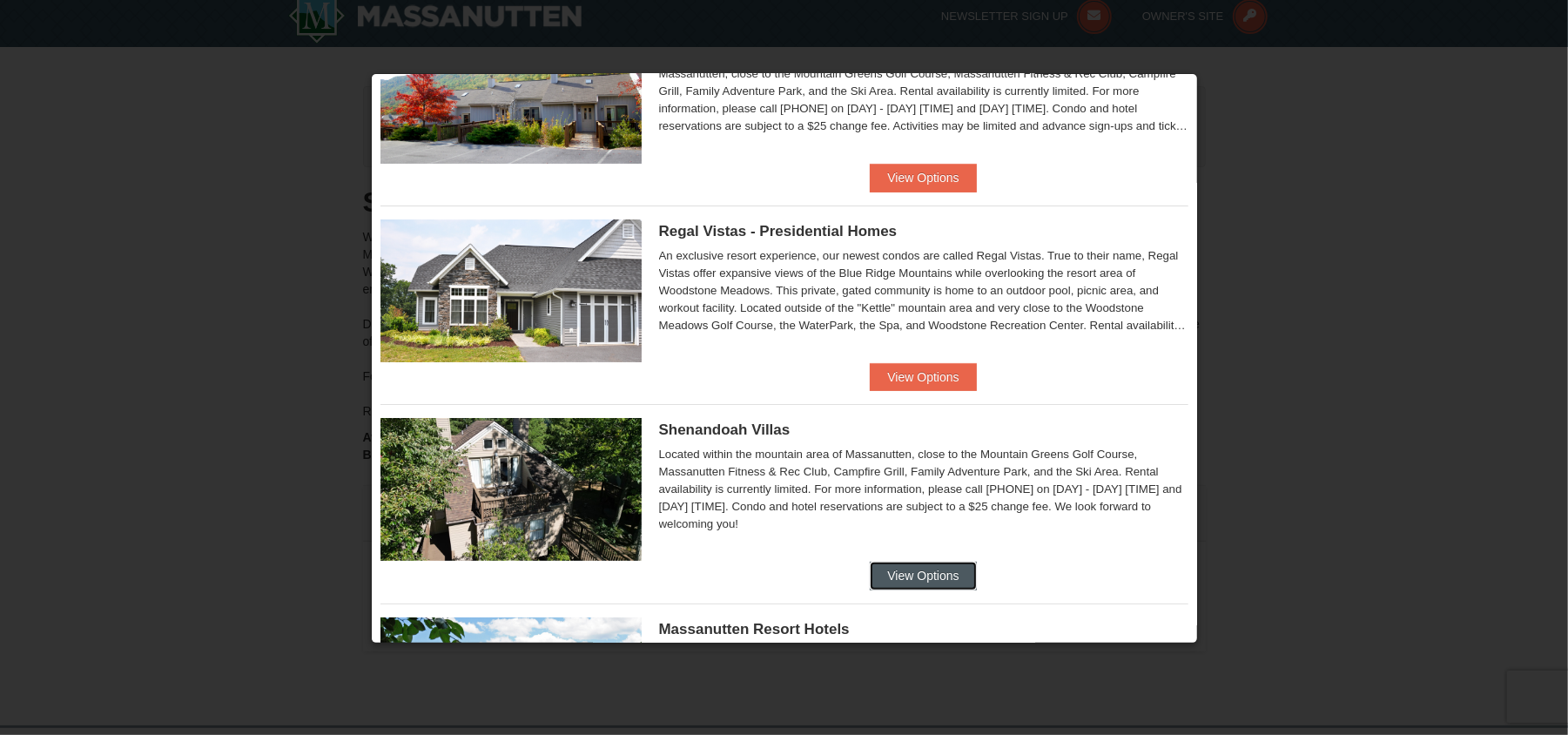 click on "View Options" at bounding box center (923, 576) 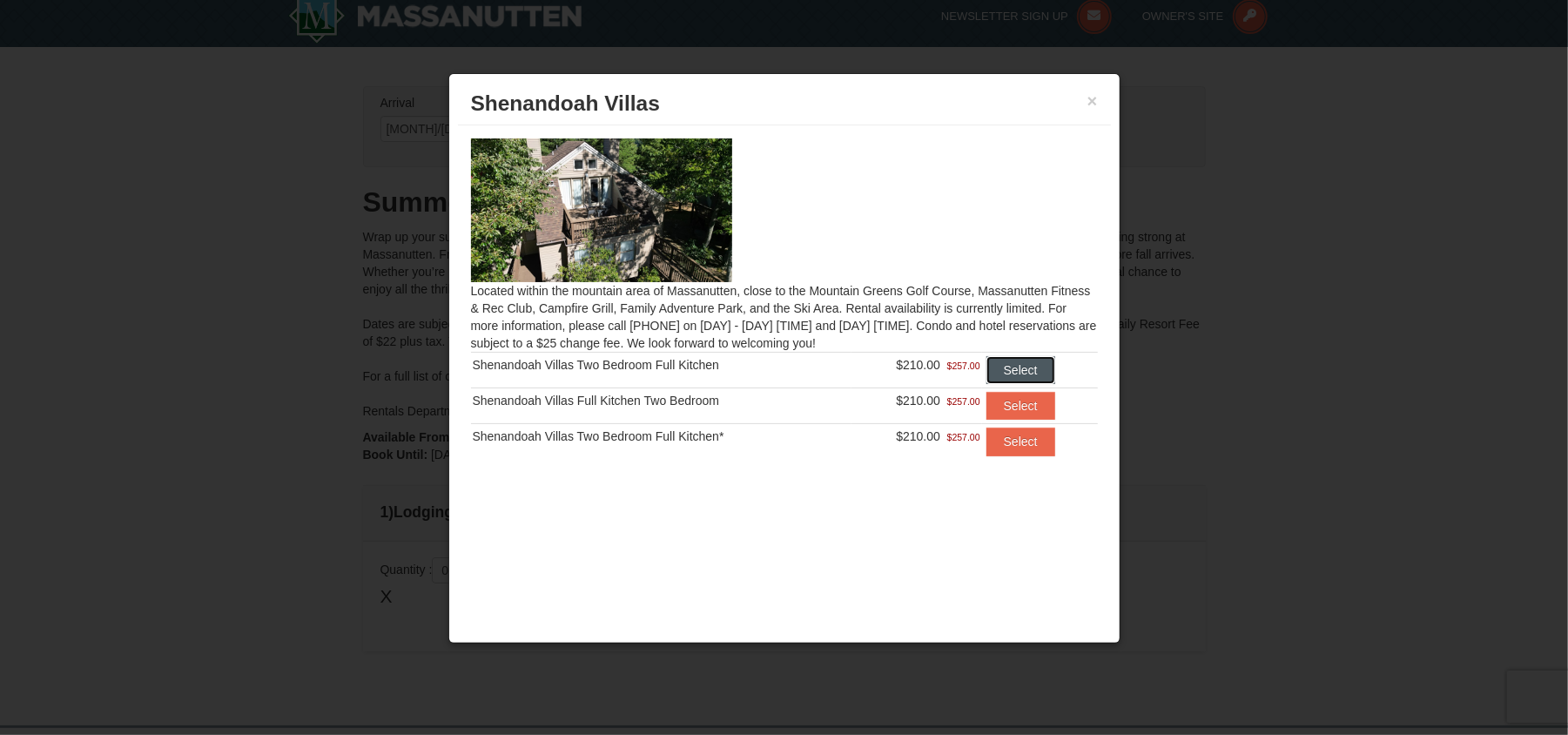 click on "Select" at bounding box center (1020, 370) 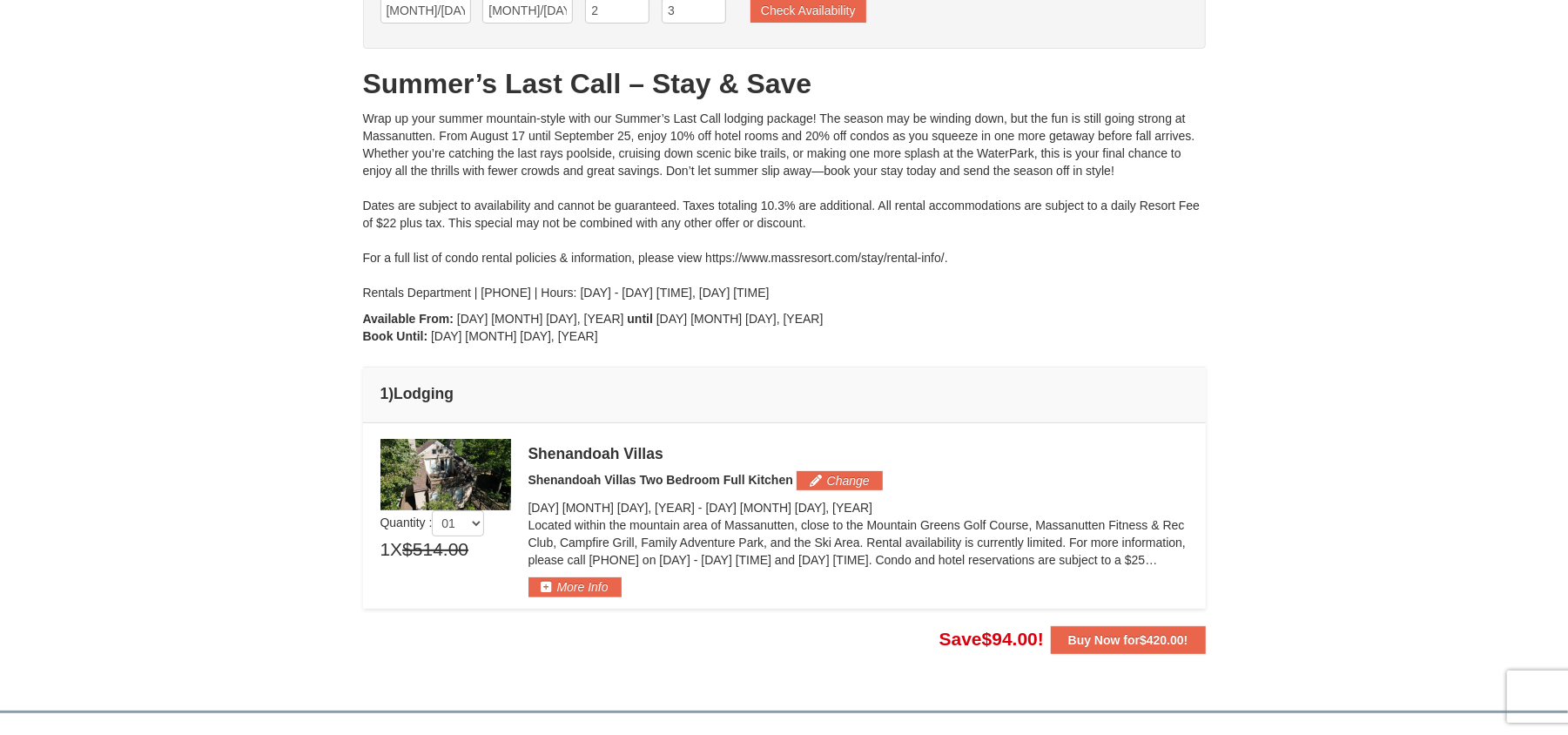 scroll, scrollTop: 134, scrollLeft: 0, axis: vertical 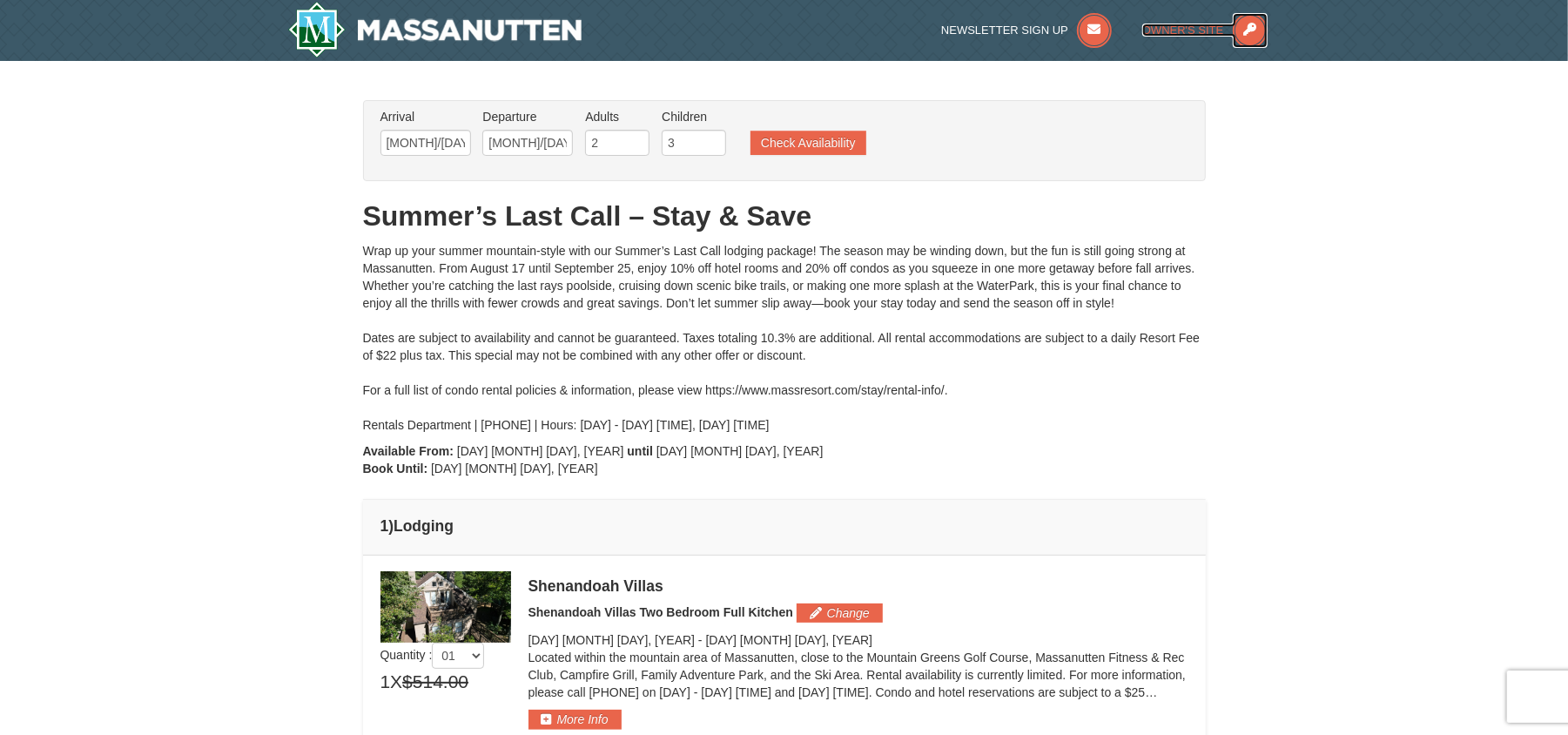 click on "Owner's Site" at bounding box center (1183, 30) 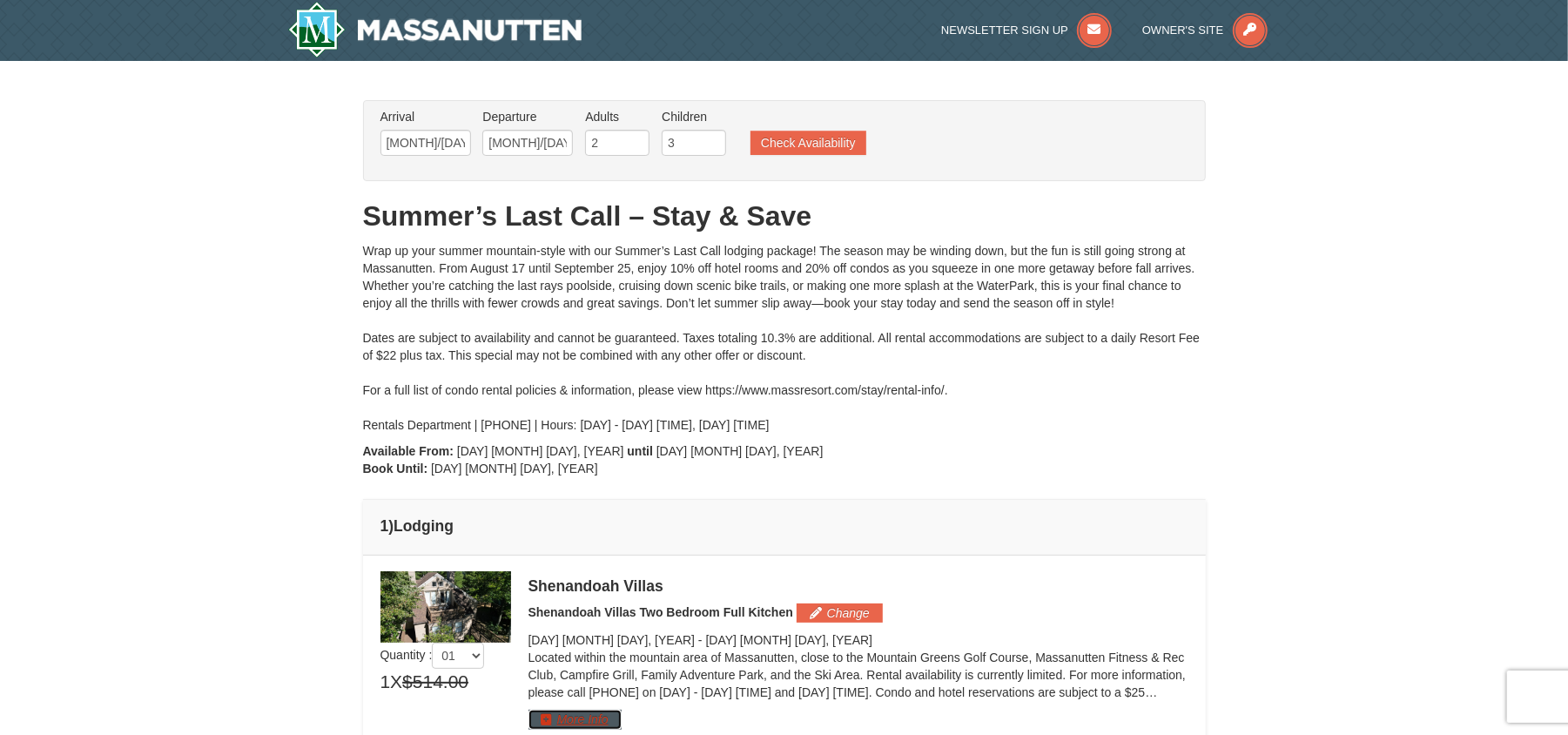 click on "More Info" at bounding box center (575, 719) 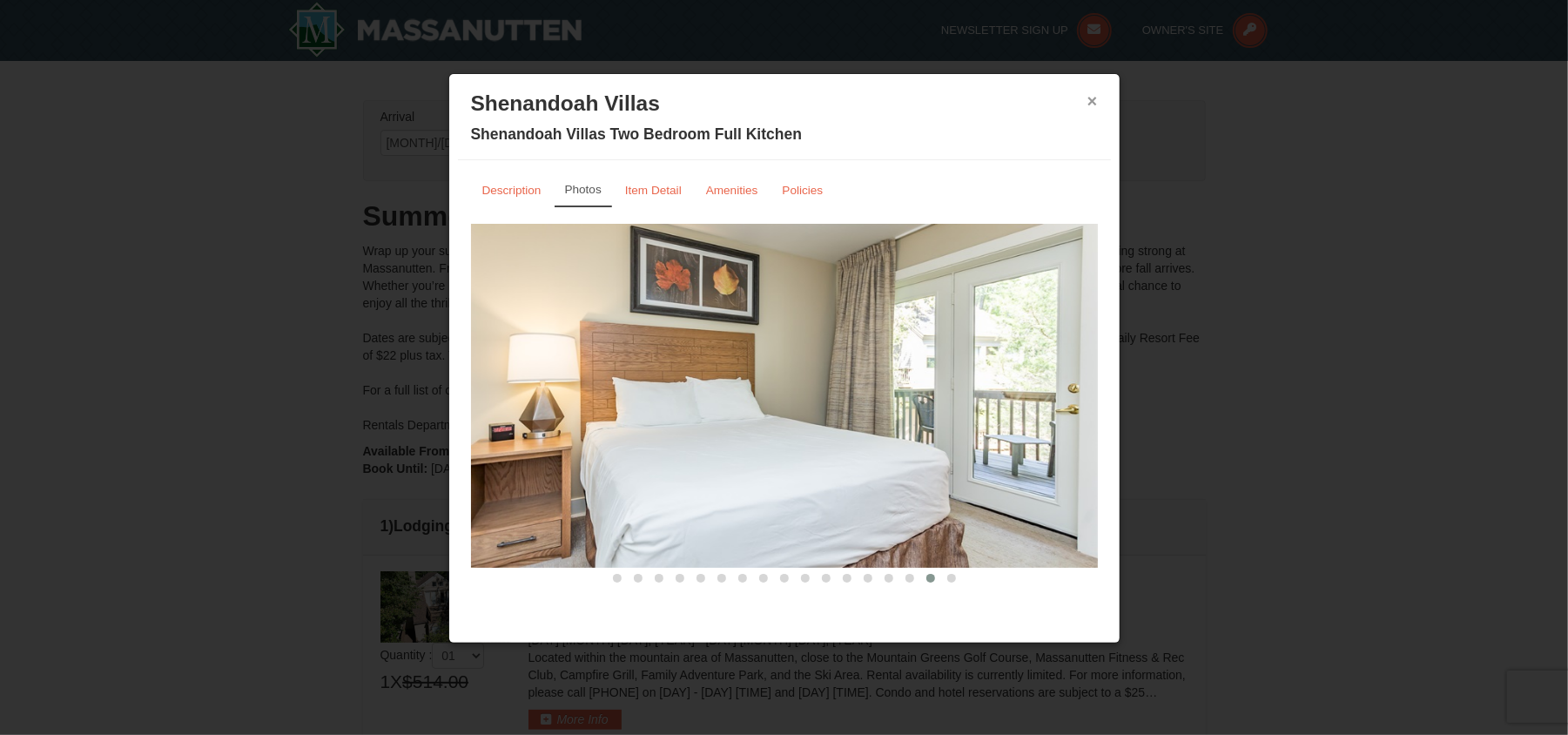 click on "×" at bounding box center (1093, 101) 